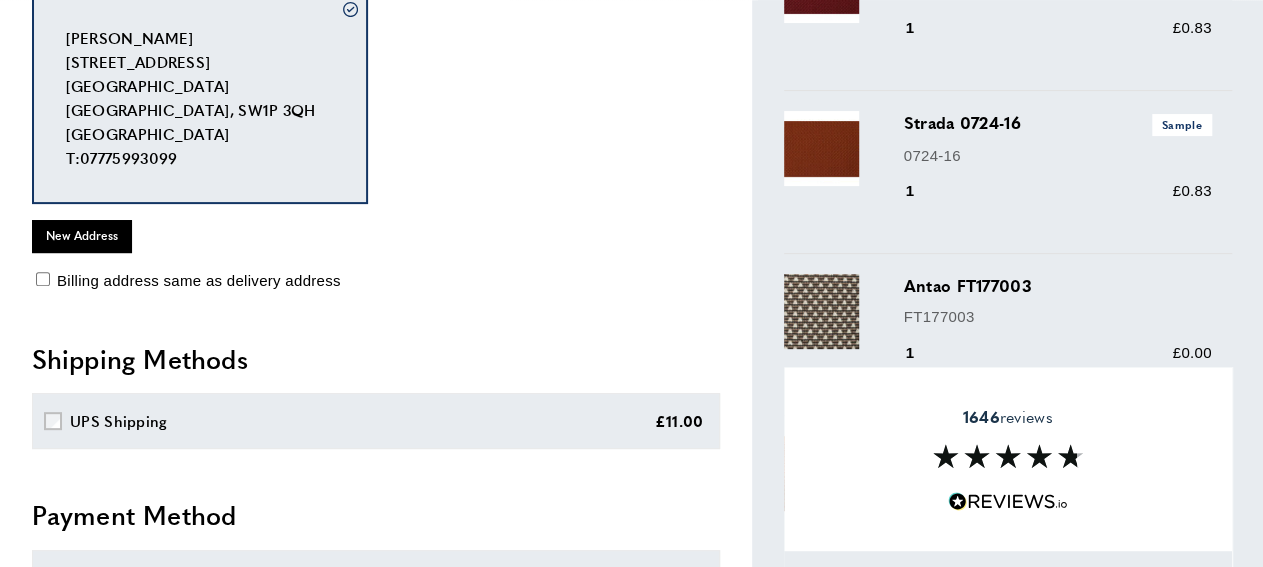 scroll, scrollTop: 206, scrollLeft: 0, axis: vertical 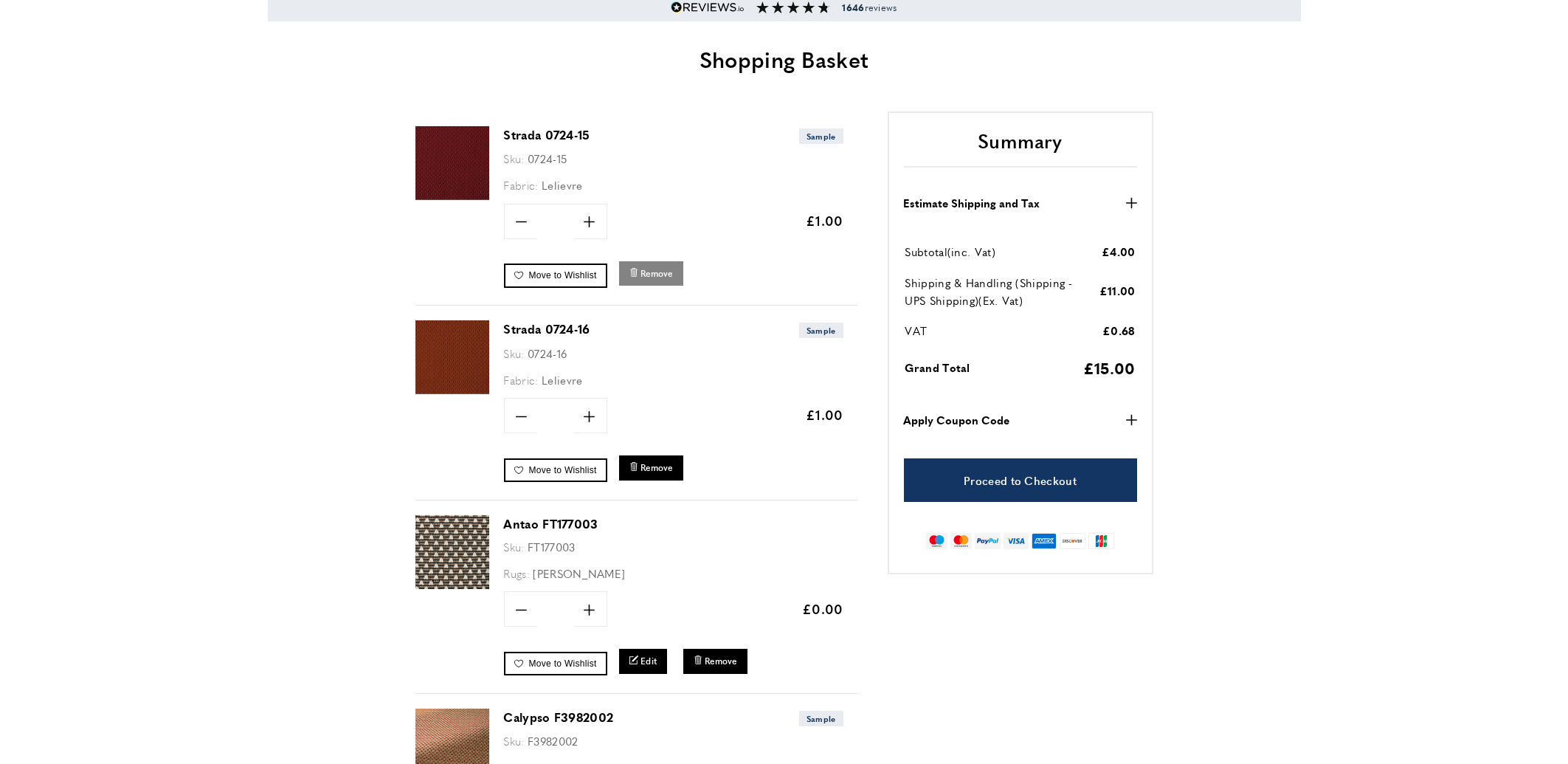 click on "Remove" at bounding box center [657, 273] 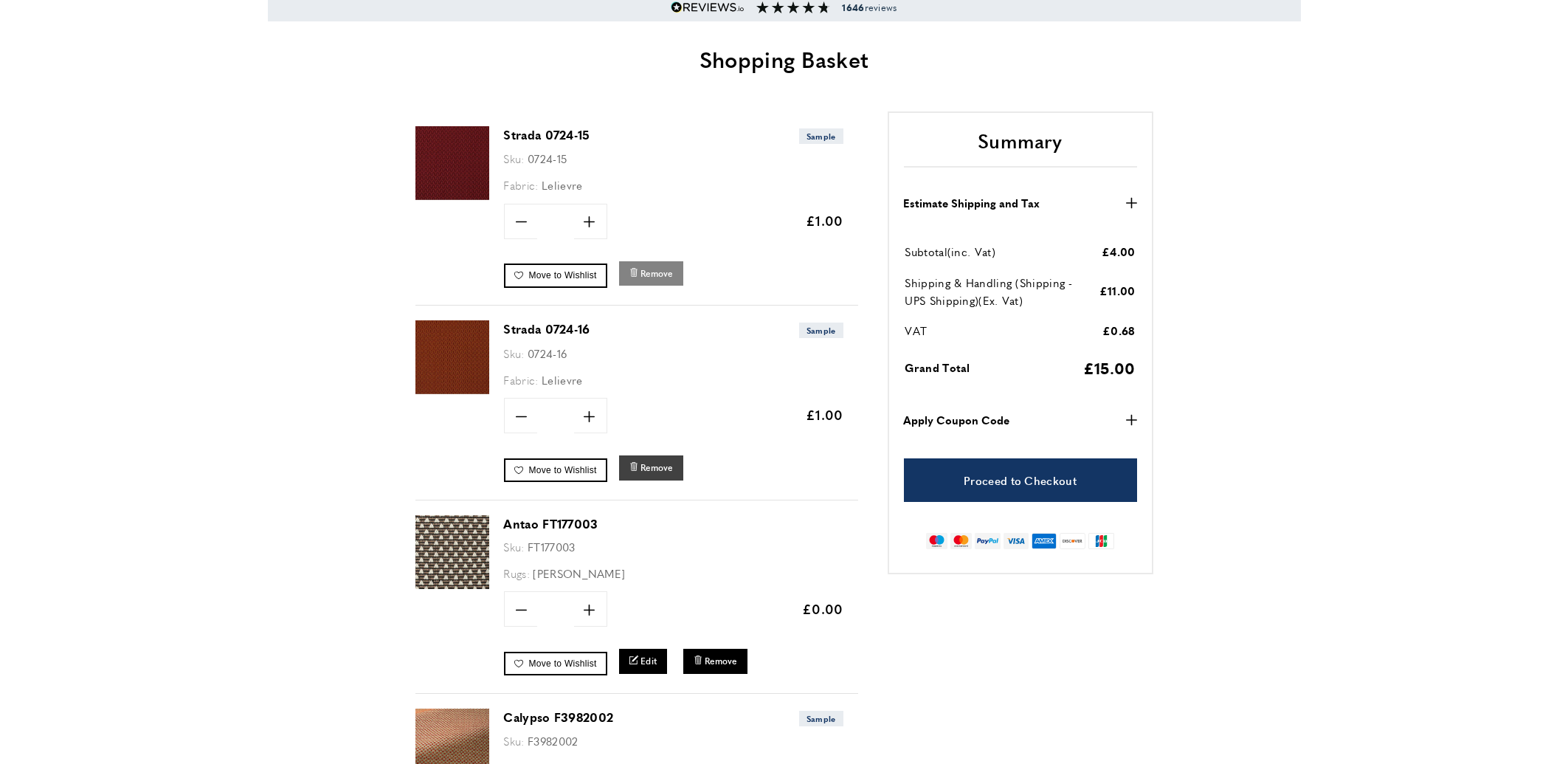 scroll, scrollTop: 0, scrollLeft: 203, axis: horizontal 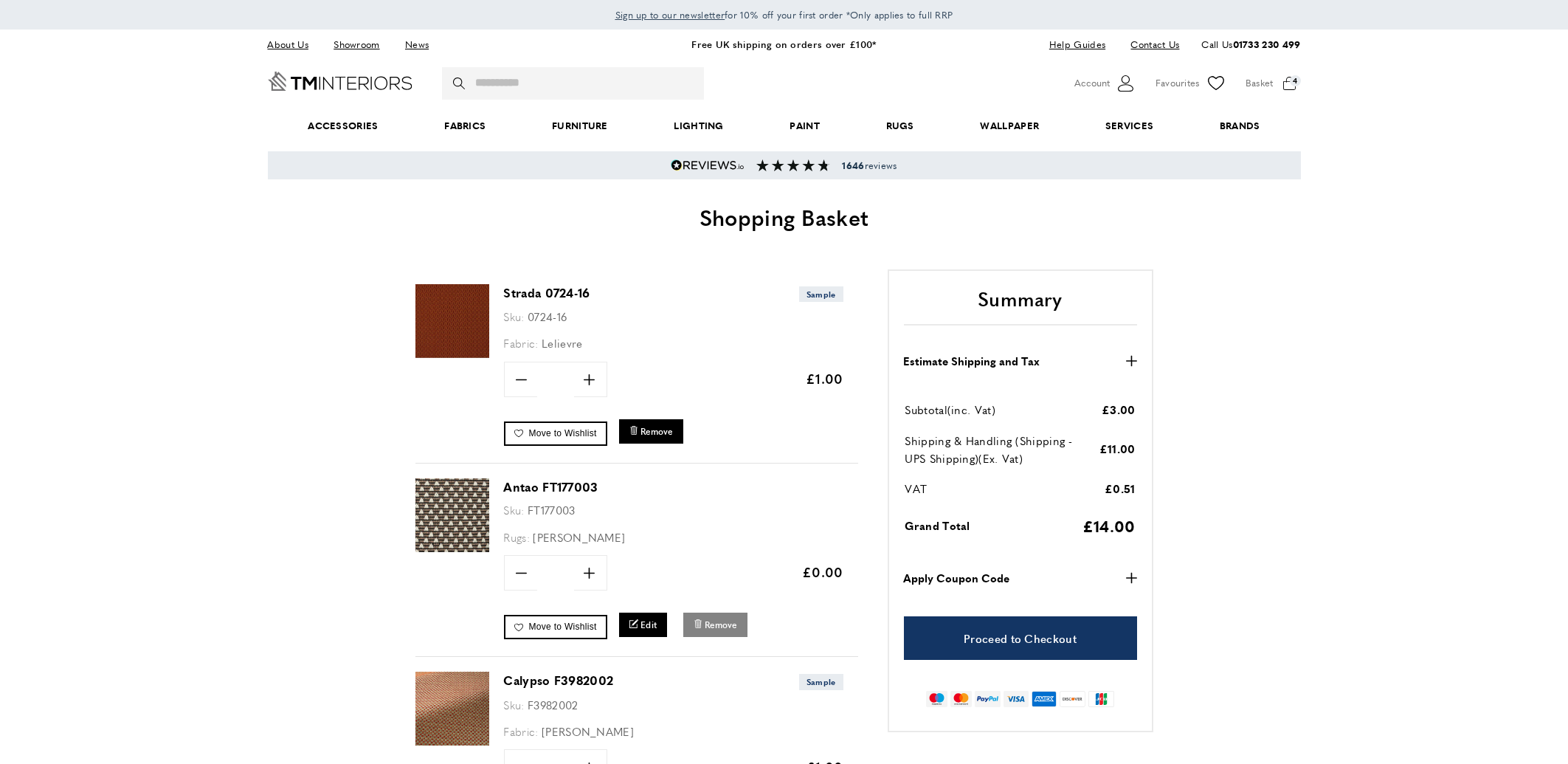 click on "Remove" at bounding box center (721, 624) 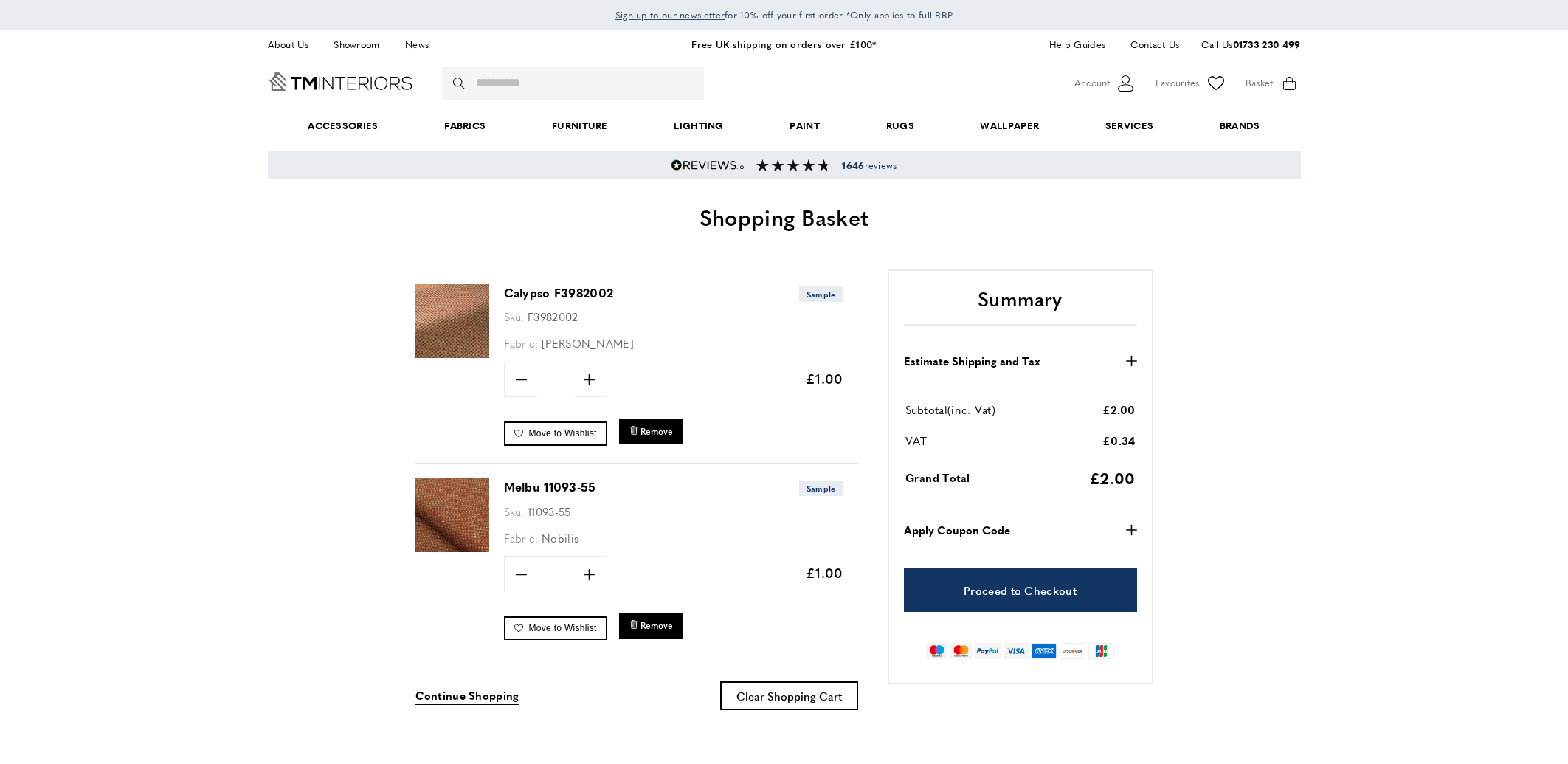 scroll, scrollTop: 0, scrollLeft: 0, axis: both 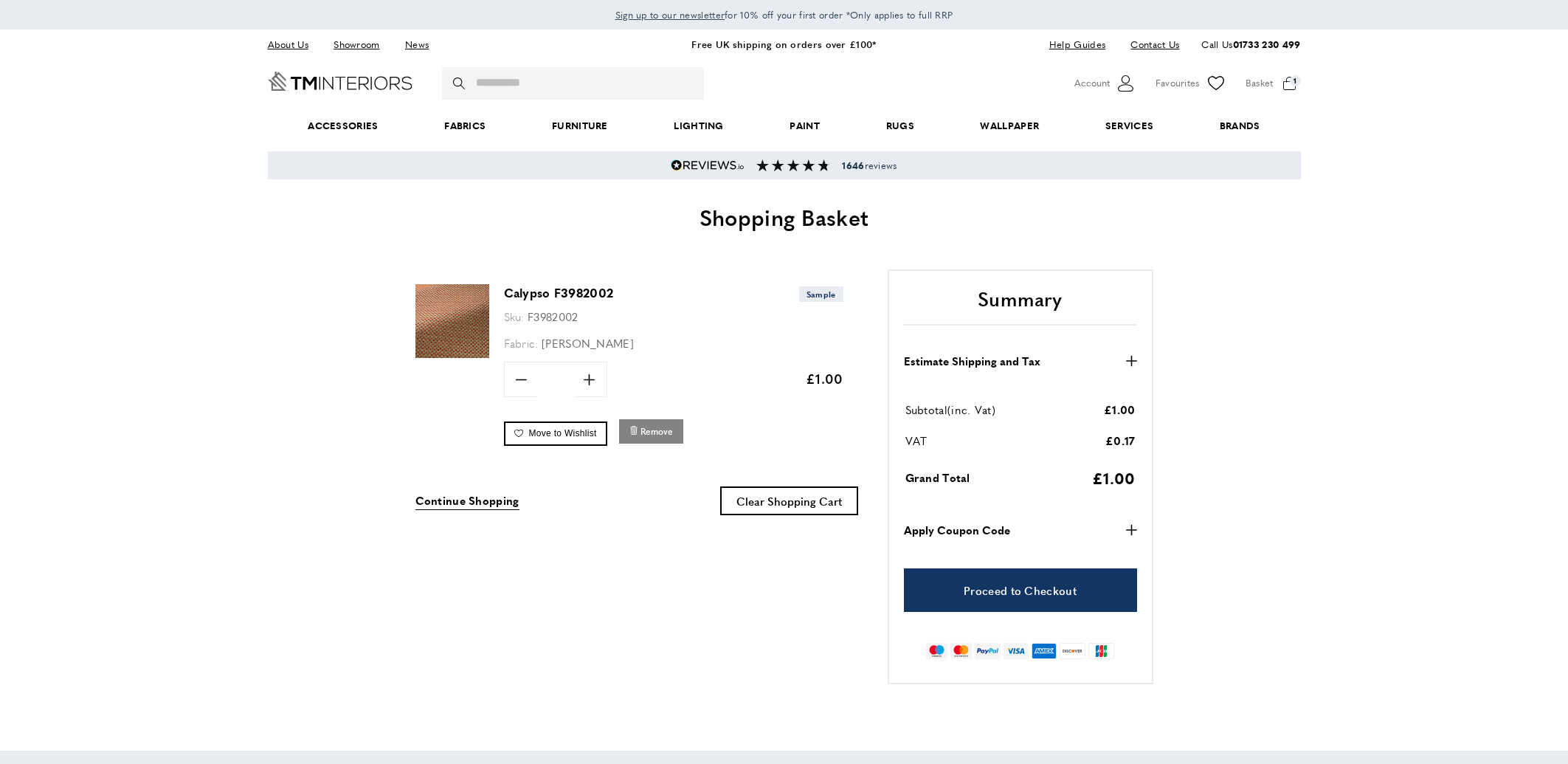 click on "bin
Remove" at bounding box center [651, 431] 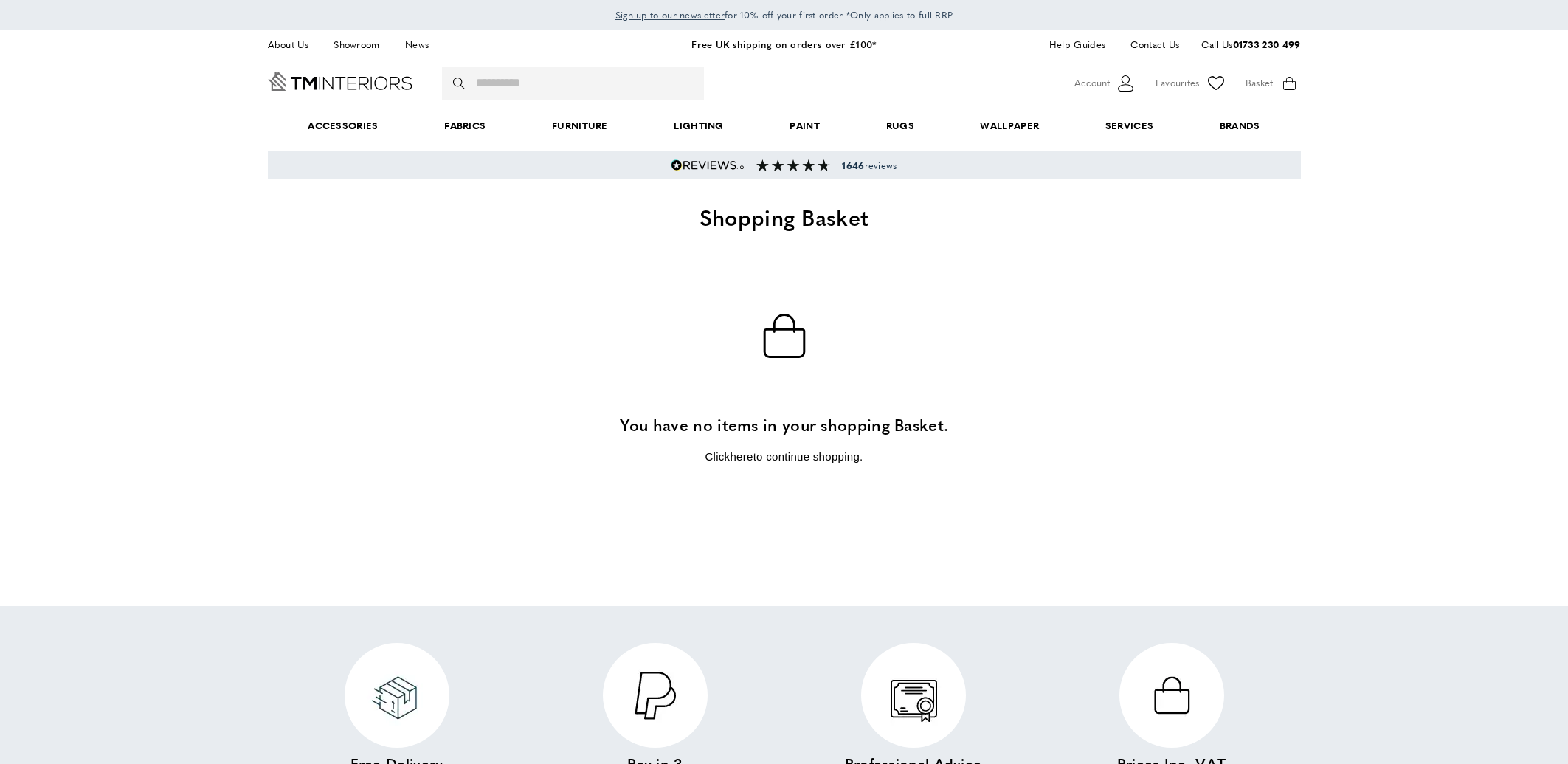scroll, scrollTop: 0, scrollLeft: 0, axis: both 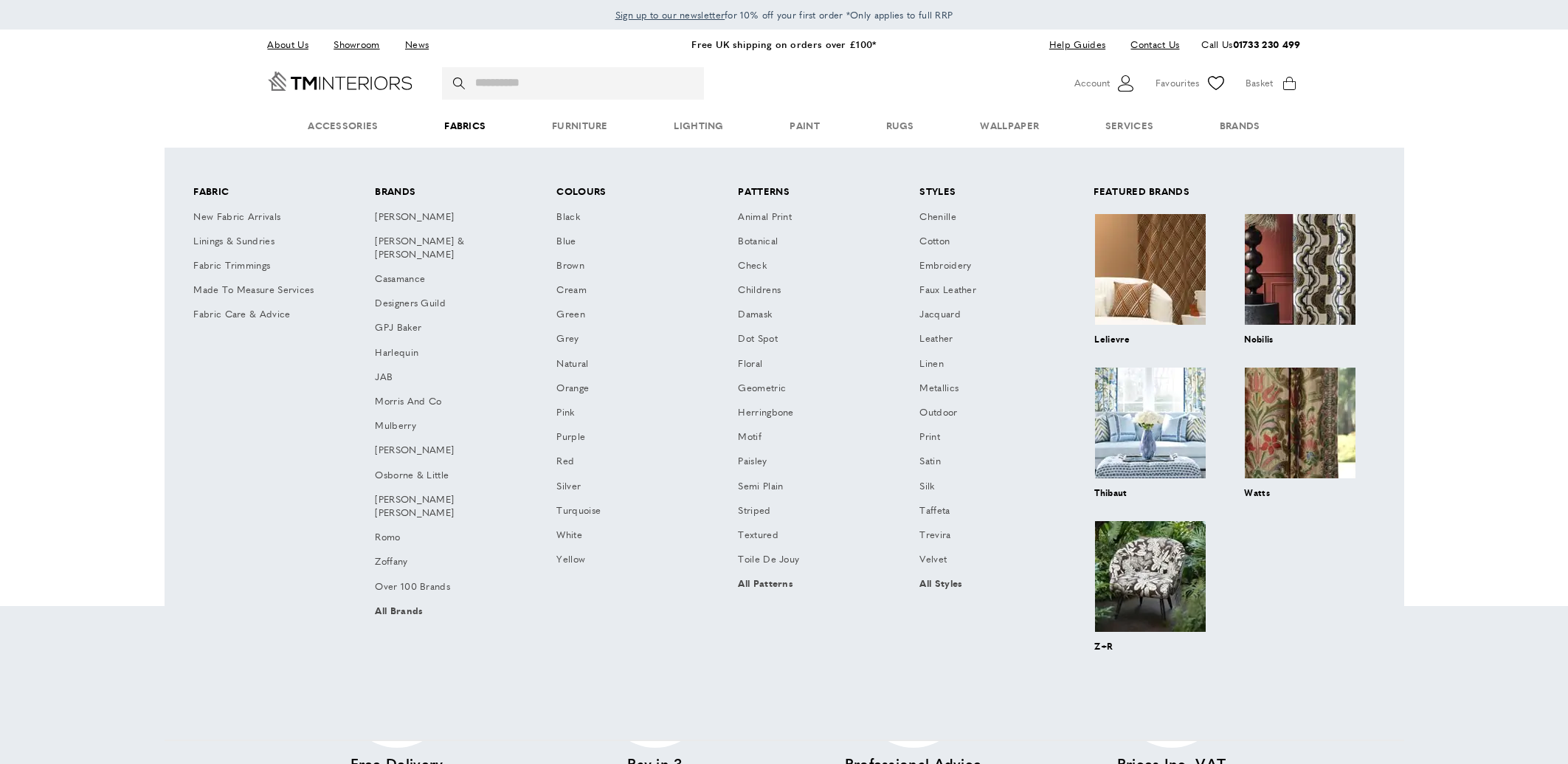 click on "Fabrics" at bounding box center (465, 125) 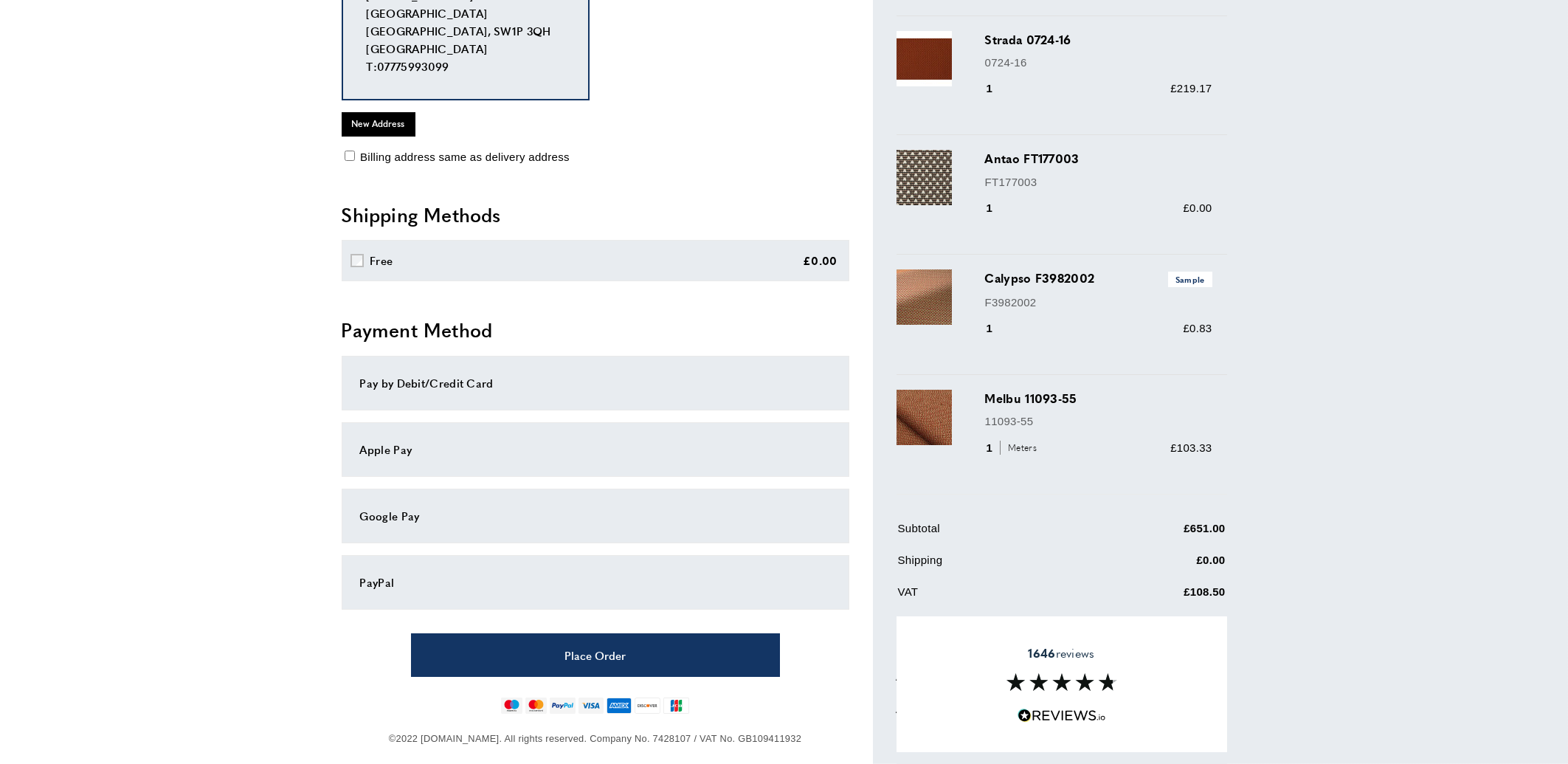 scroll, scrollTop: 237, scrollLeft: 0, axis: vertical 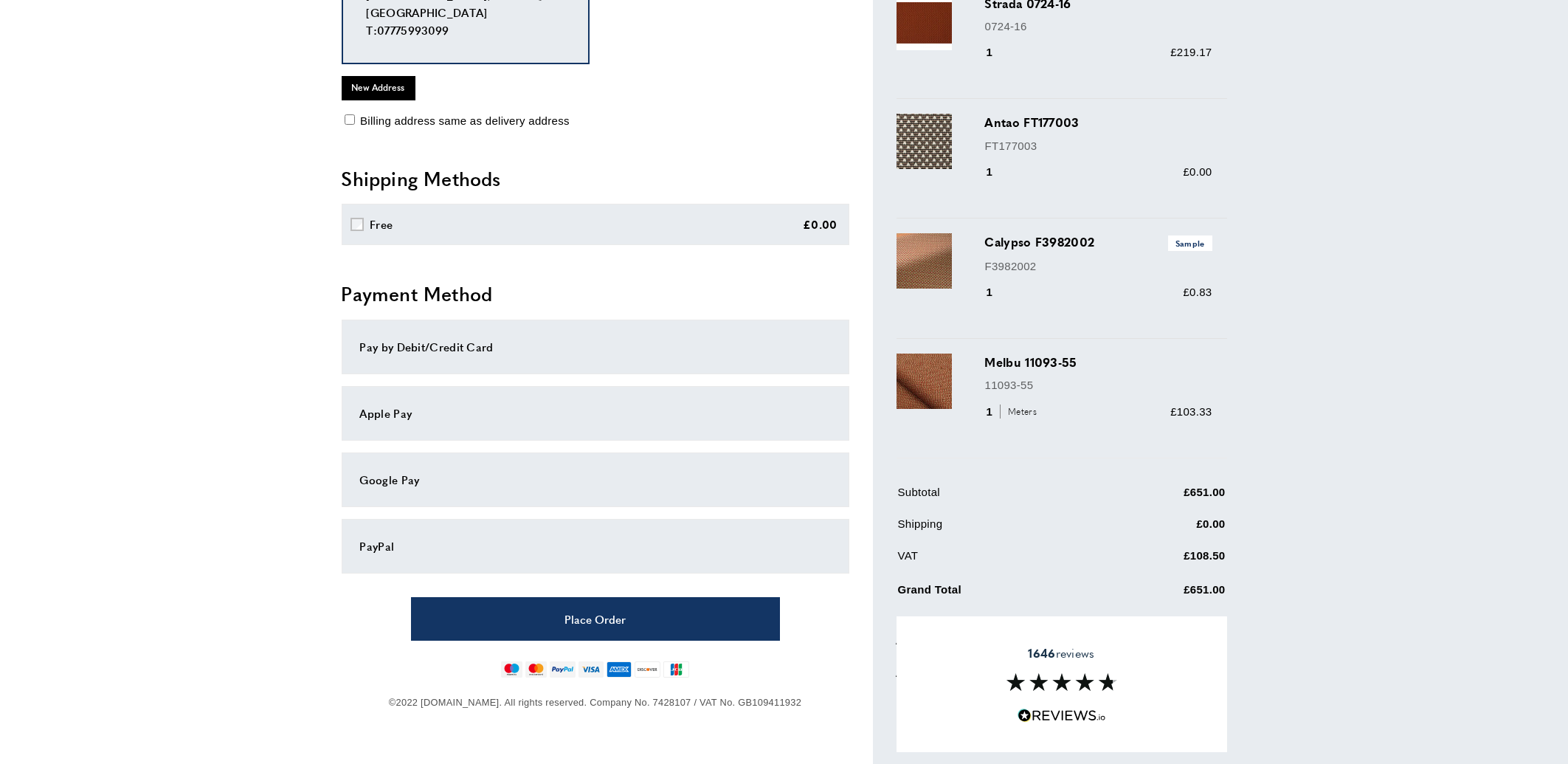 click on "Pay by Debit/Credit Card" at bounding box center [595, 347] 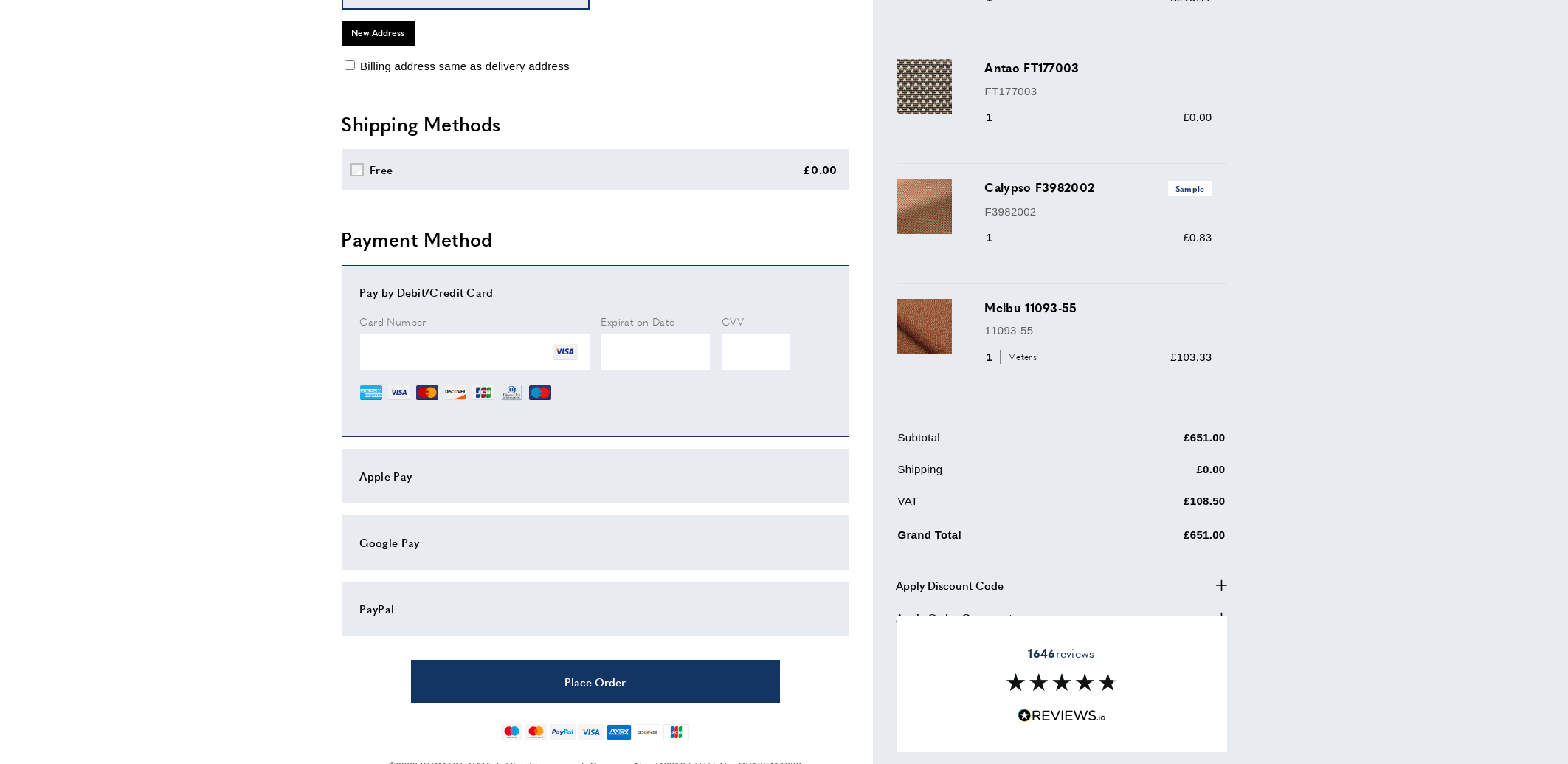 scroll, scrollTop: 334, scrollLeft: 0, axis: vertical 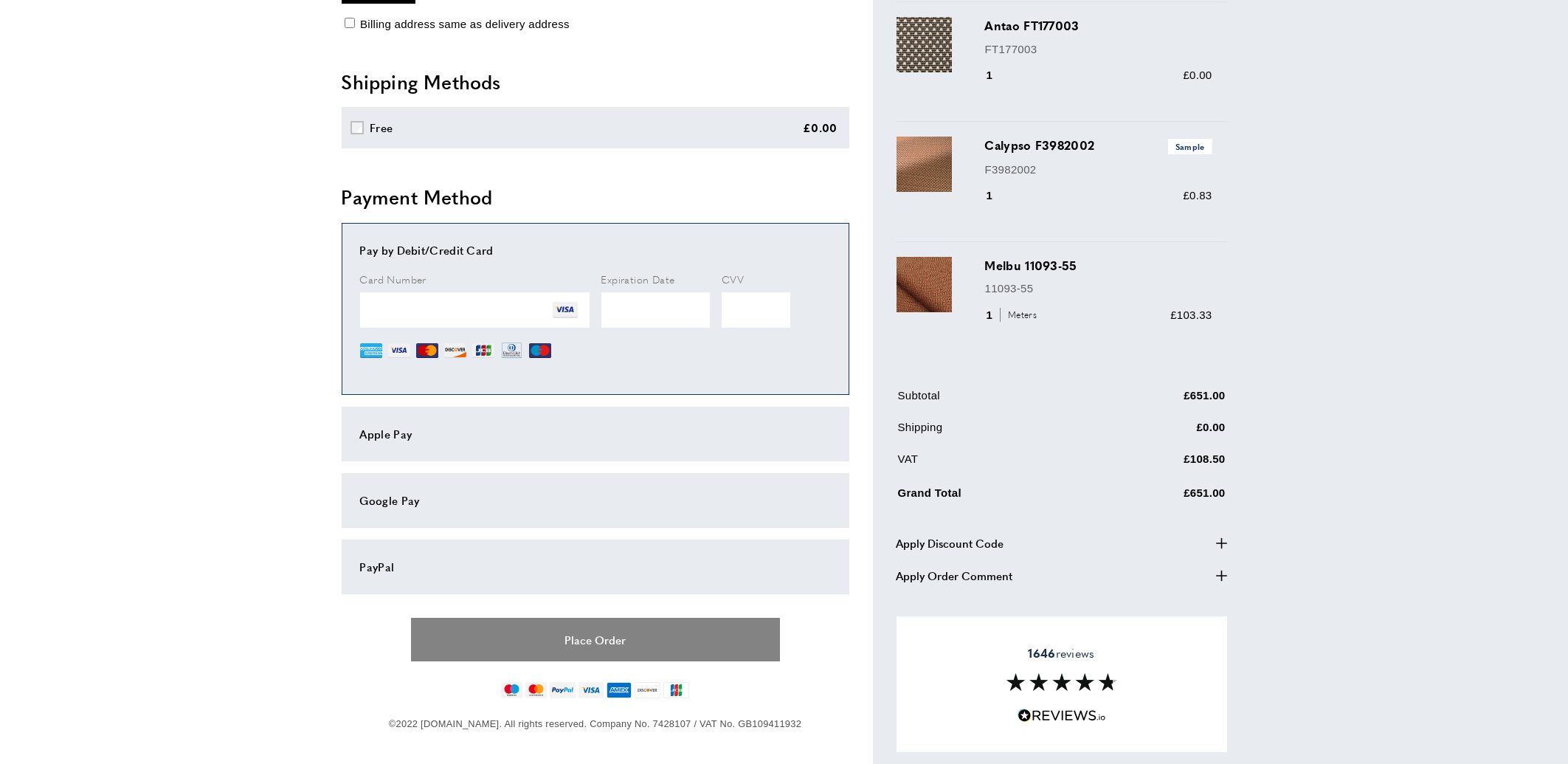 click on "Place Order" at bounding box center [595, 639] 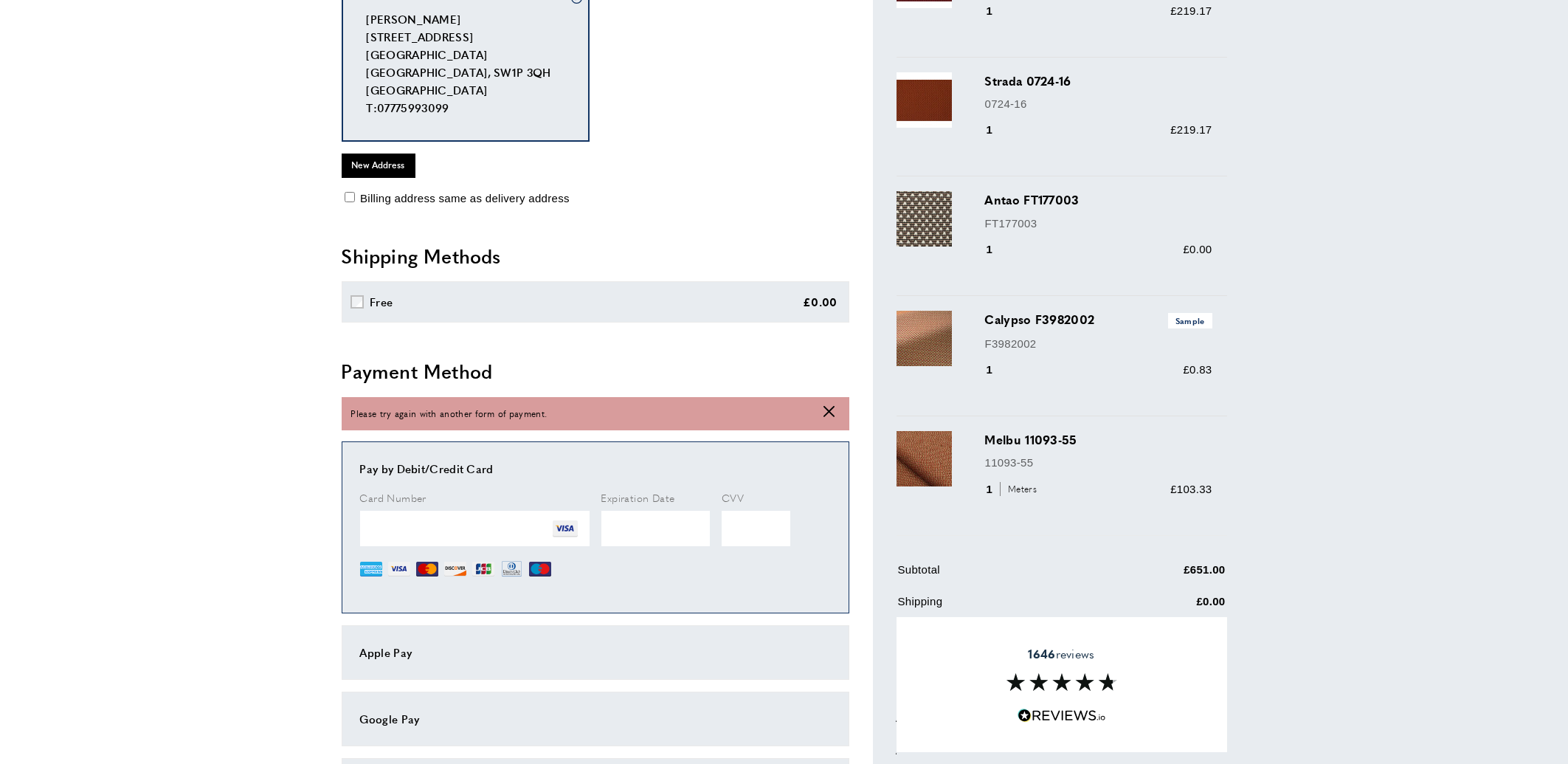 scroll, scrollTop: 0, scrollLeft: 0, axis: both 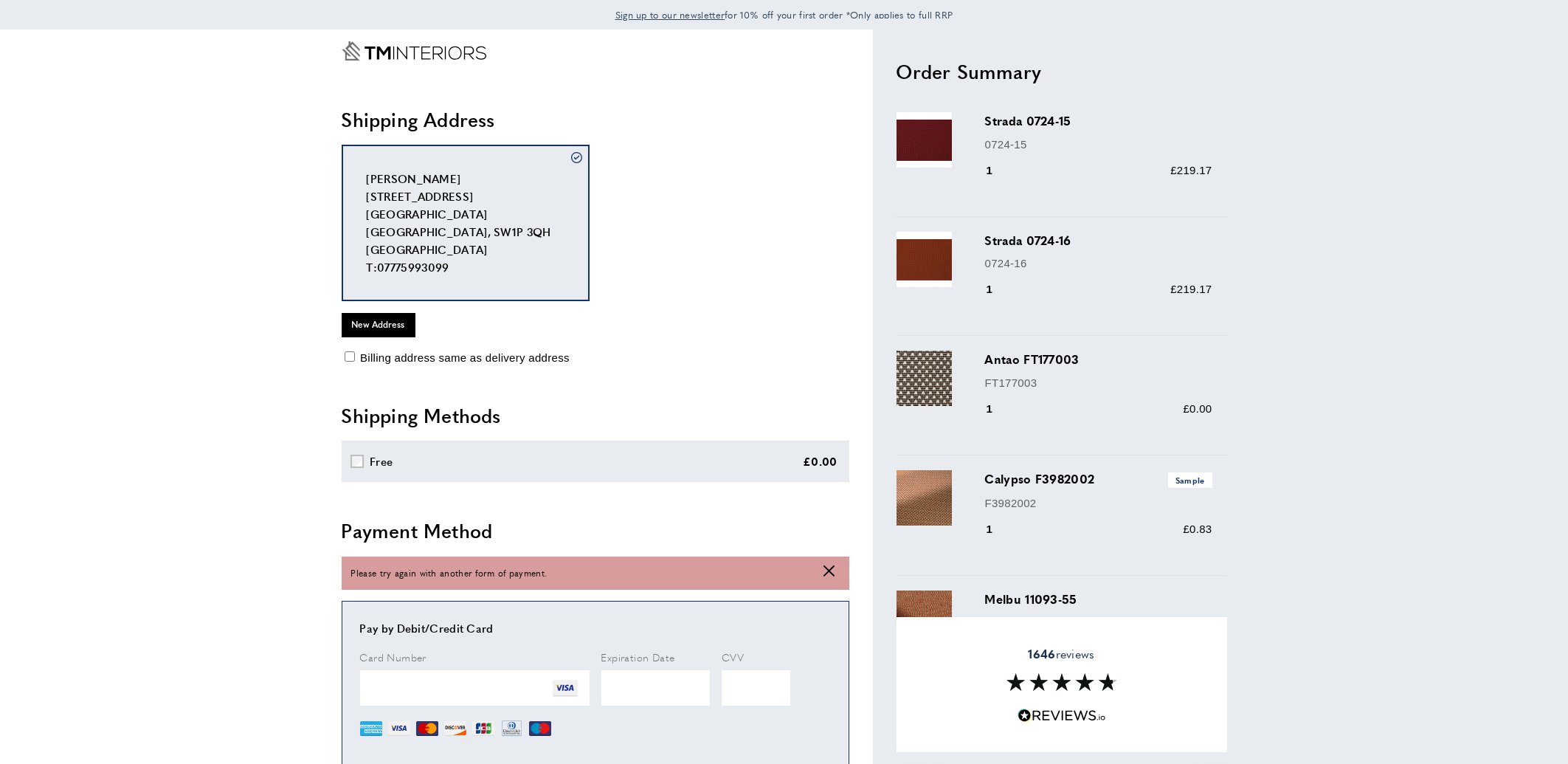 click at bounding box center (924, 259) 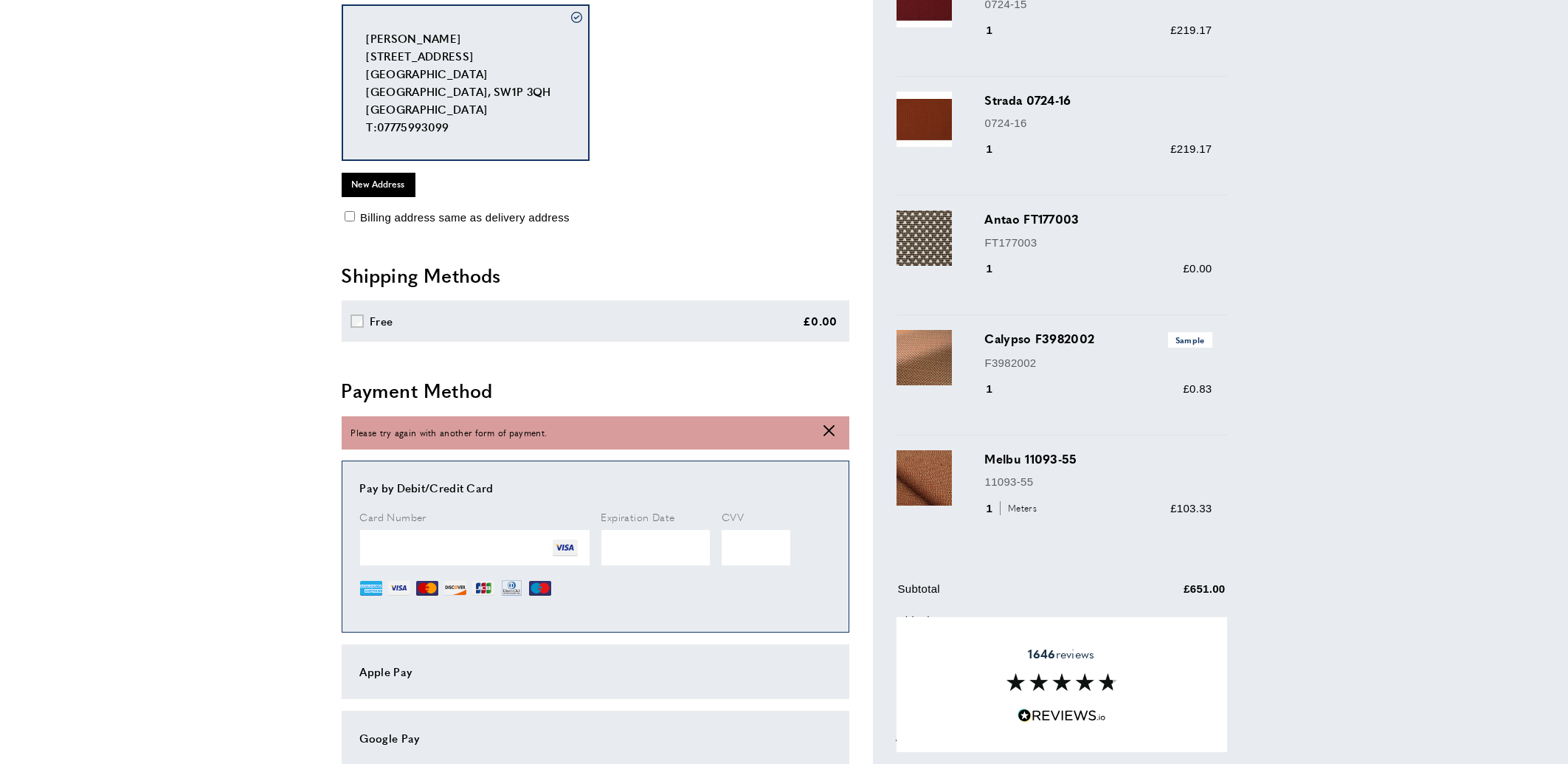 scroll, scrollTop: 0, scrollLeft: 0, axis: both 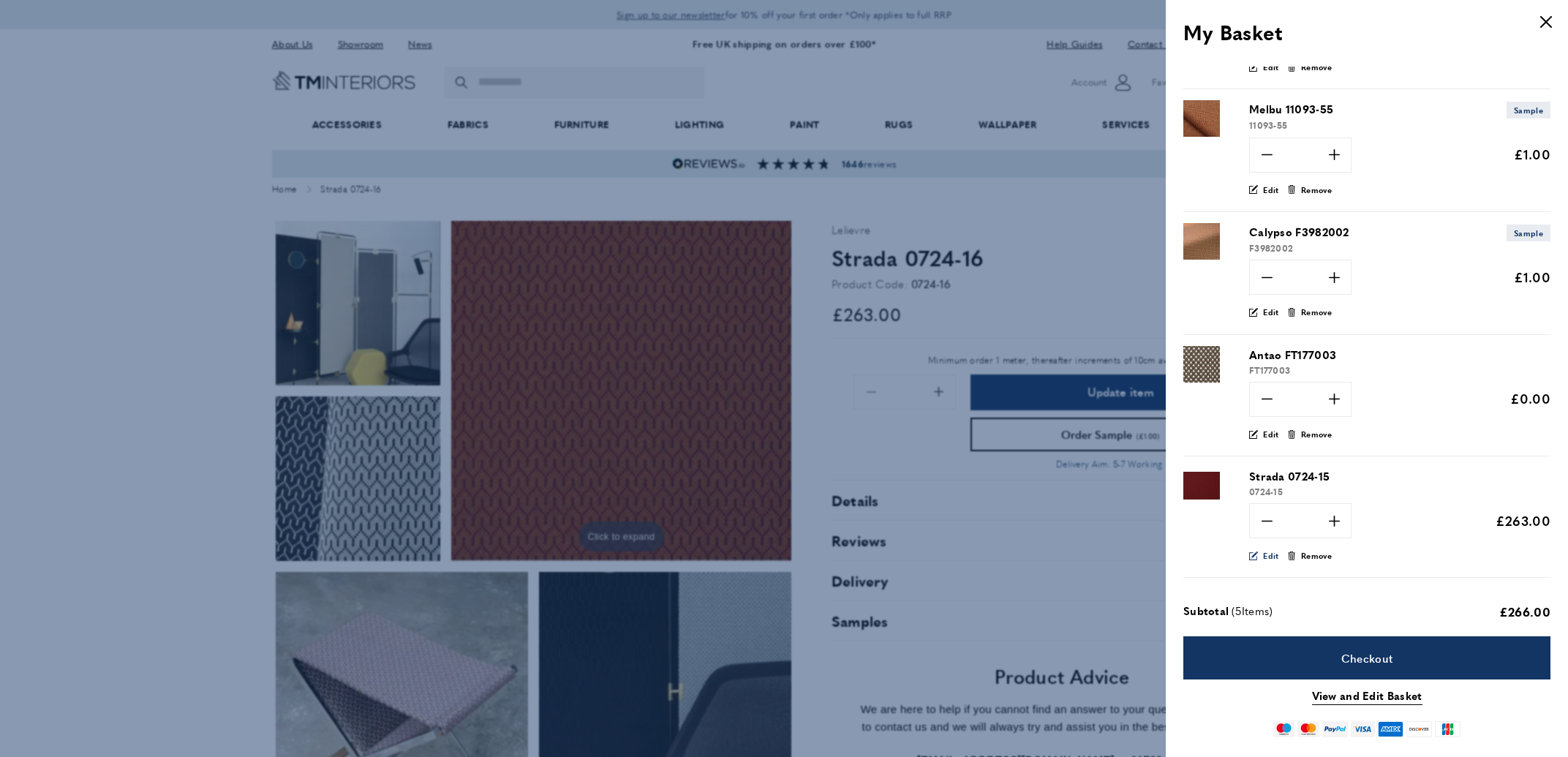 click on "Edit" at bounding box center [1270, 556] 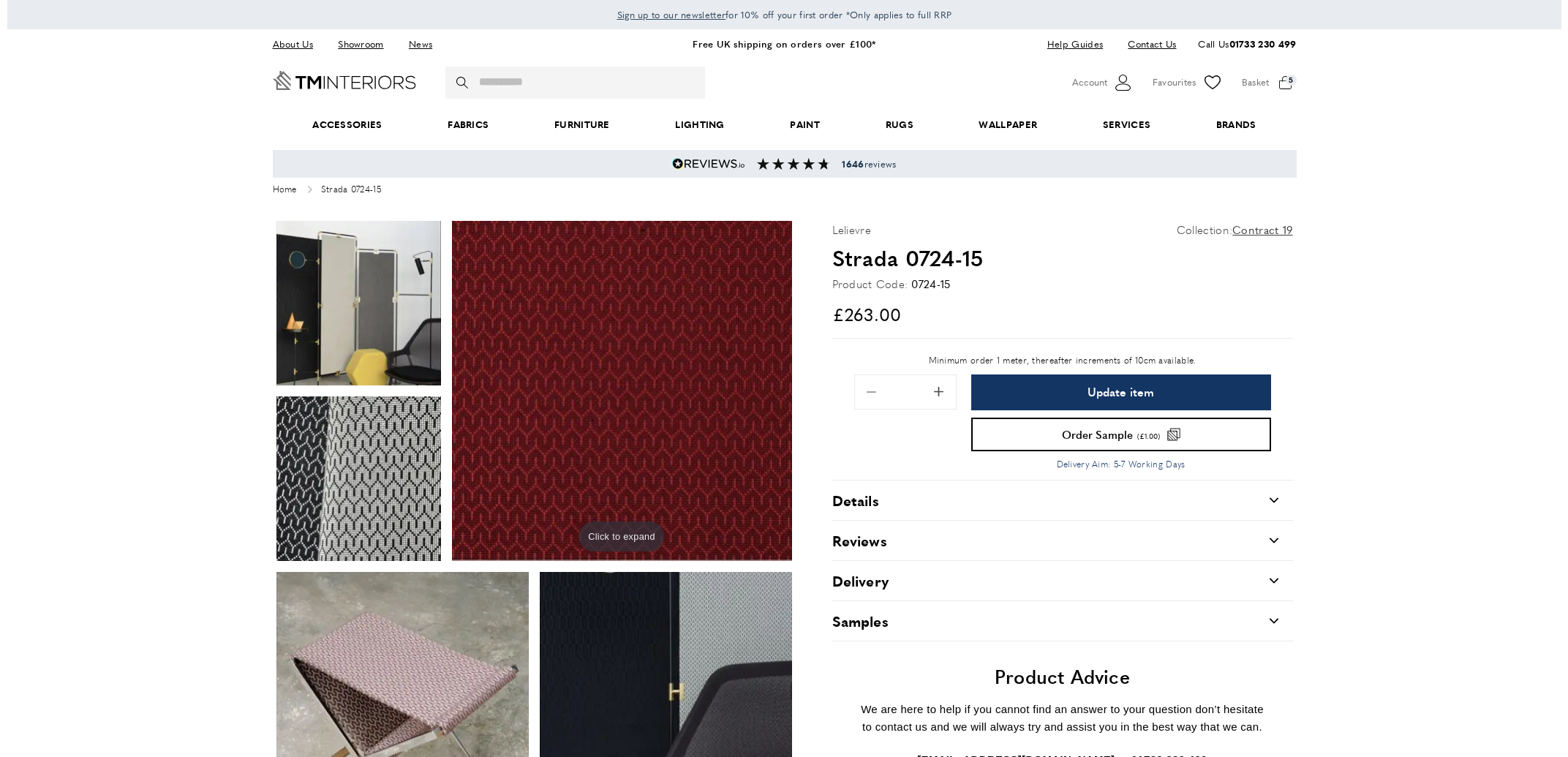 scroll, scrollTop: 0, scrollLeft: 0, axis: both 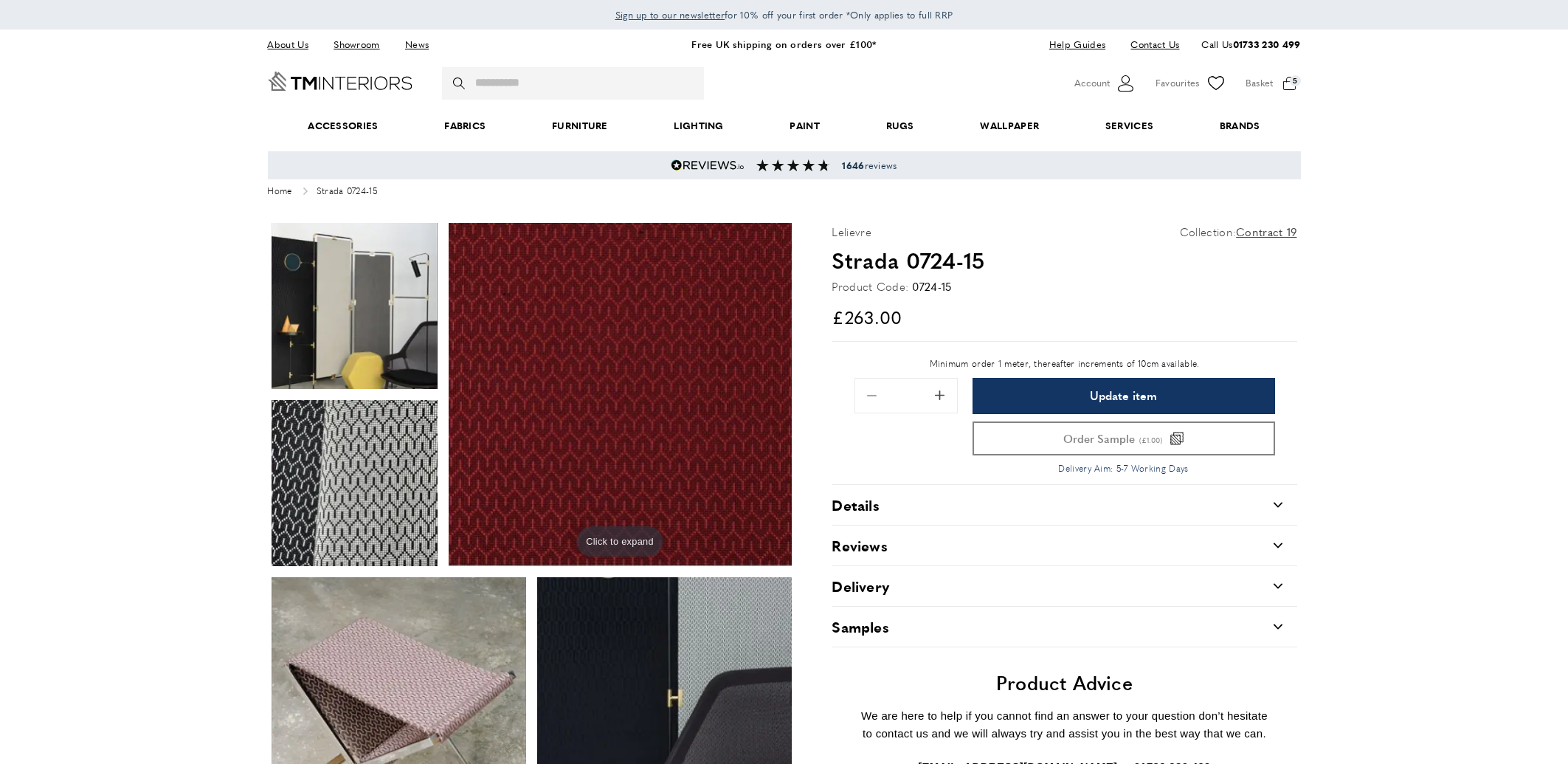 click on "Order Sample" at bounding box center (1099, 438) 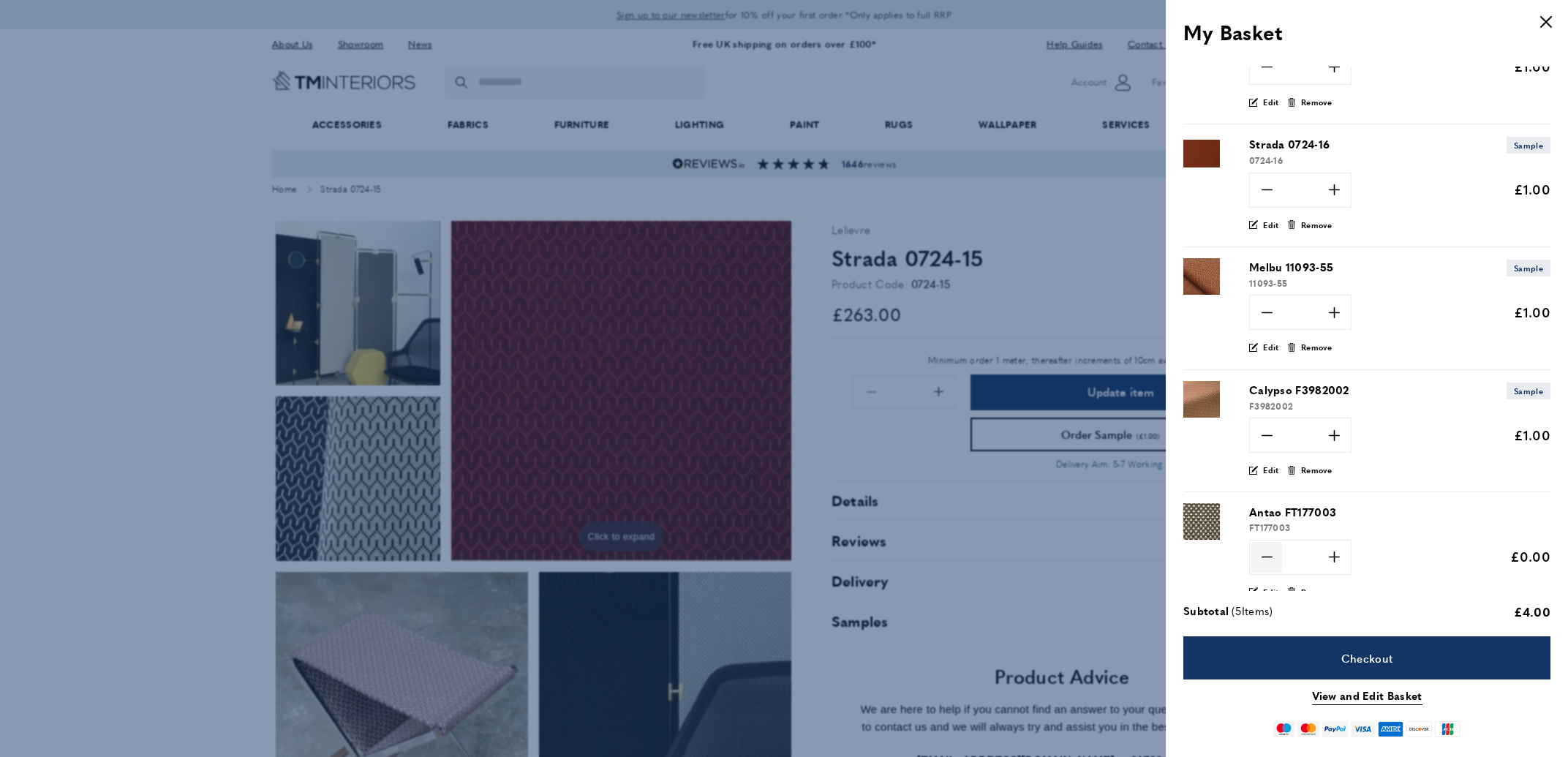 scroll, scrollTop: 104, scrollLeft: 0, axis: vertical 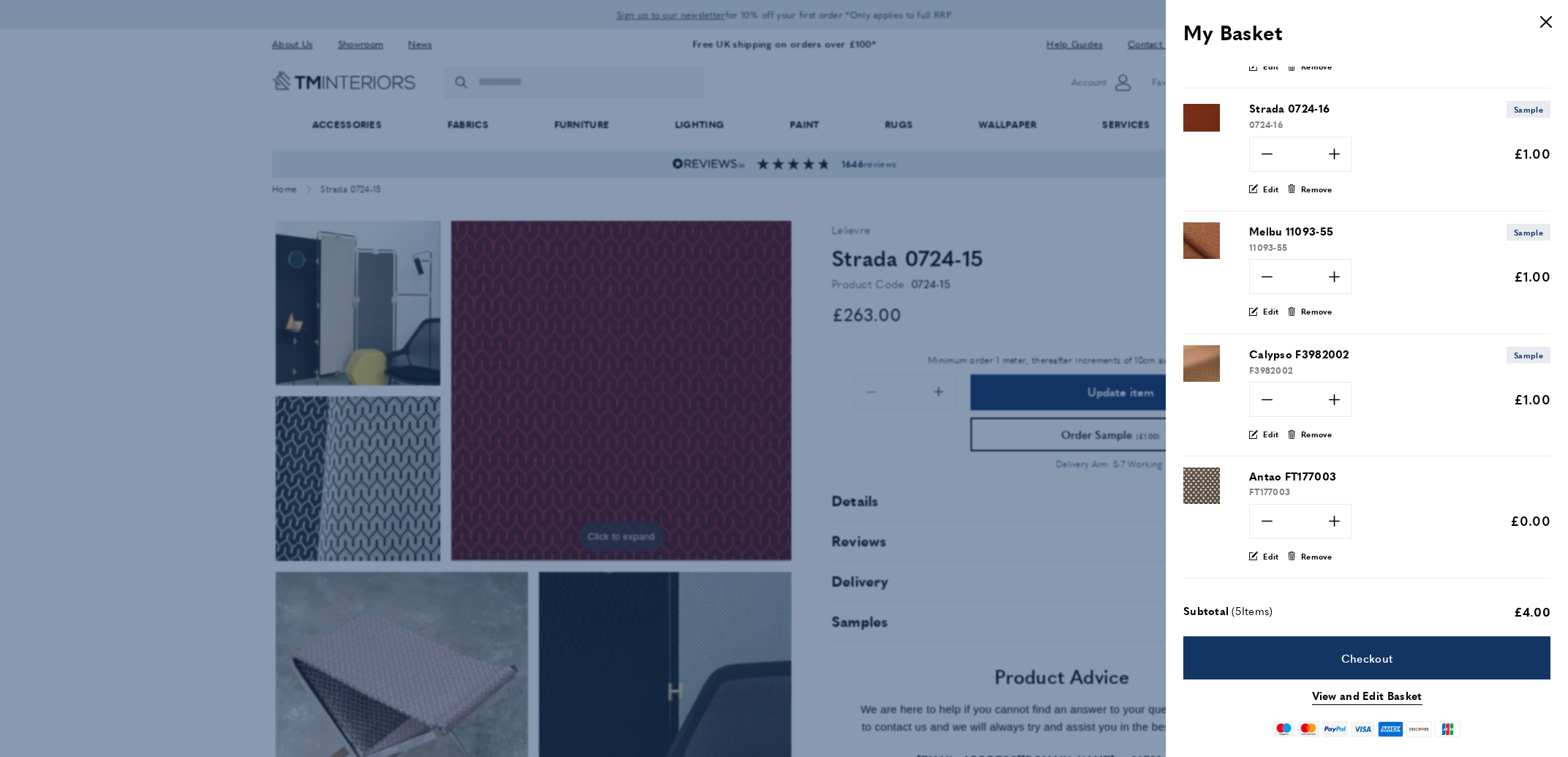 click at bounding box center (1202, 486) 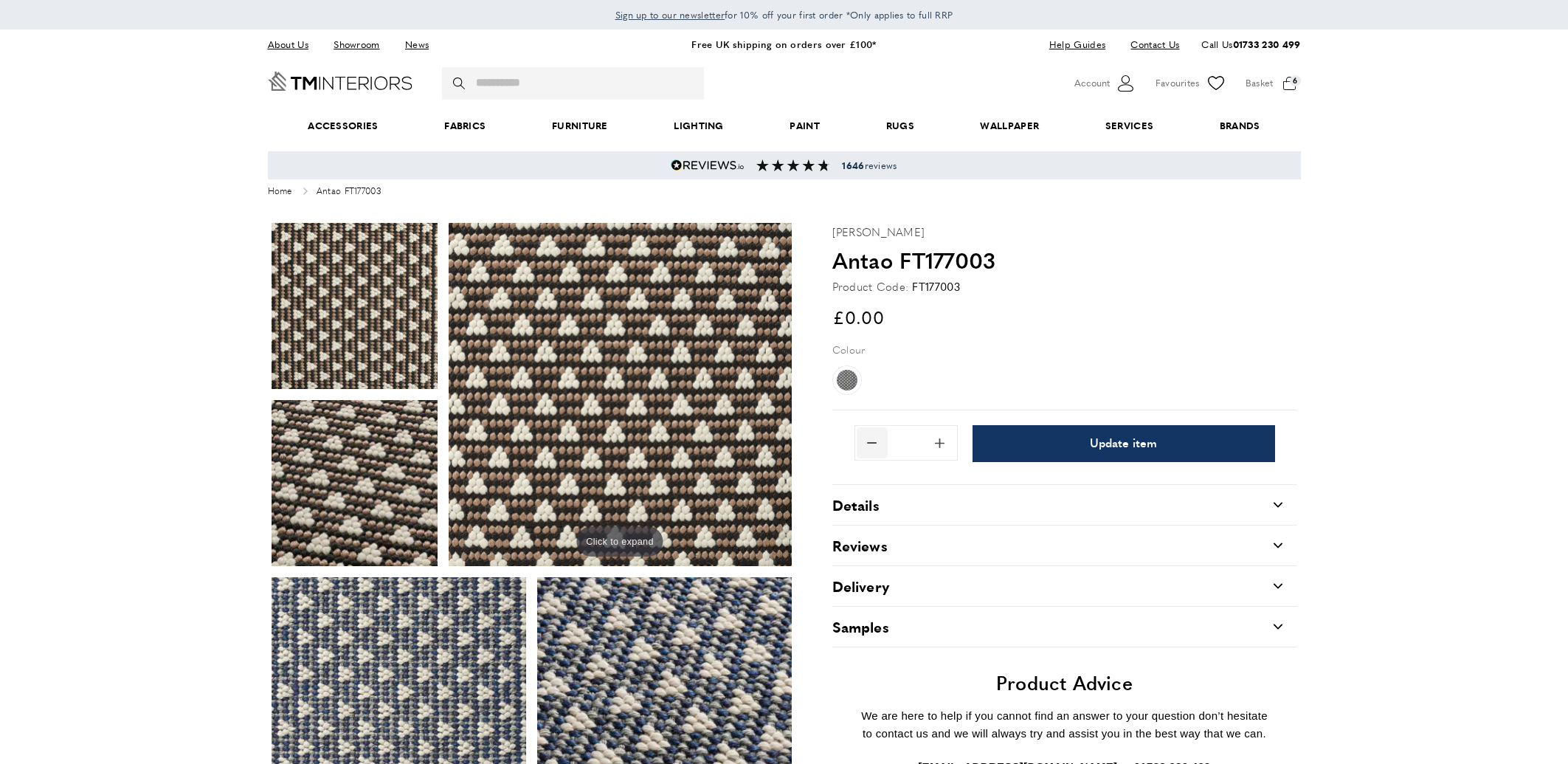 scroll, scrollTop: 0, scrollLeft: 0, axis: both 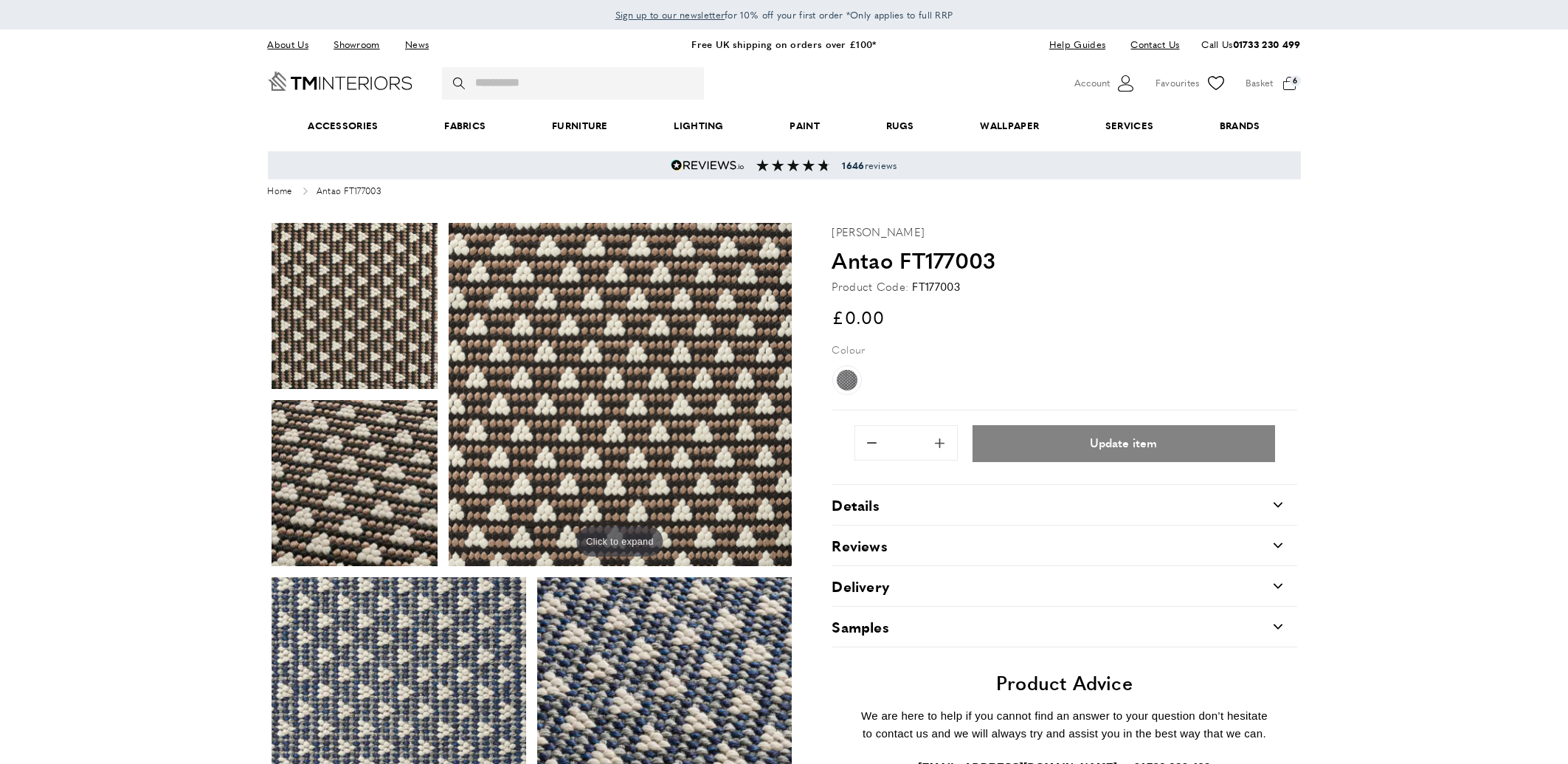 click on "Update item" at bounding box center (1124, 444) 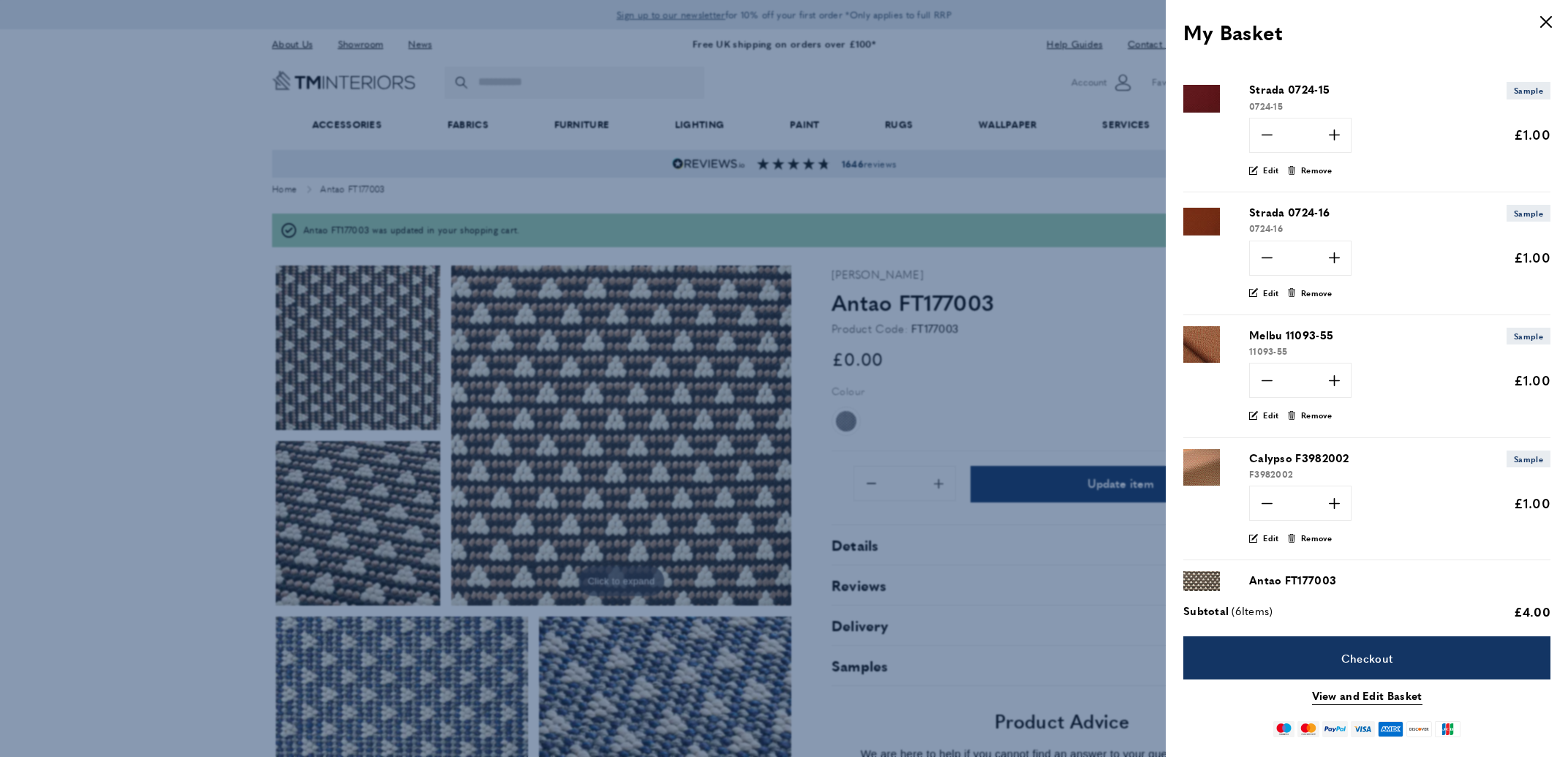click at bounding box center (784, 378) 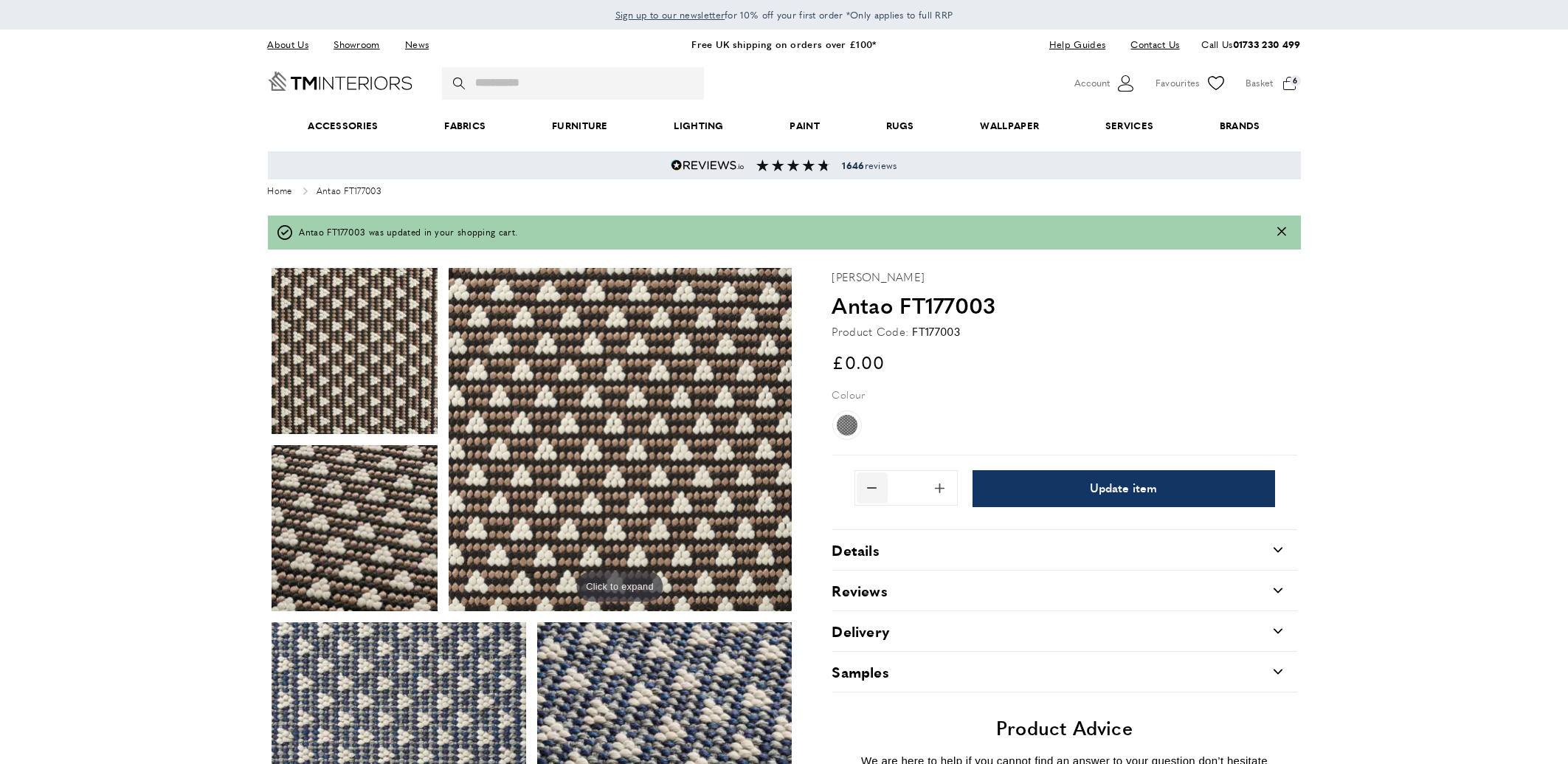 scroll, scrollTop: 0, scrollLeft: 207, axis: horizontal 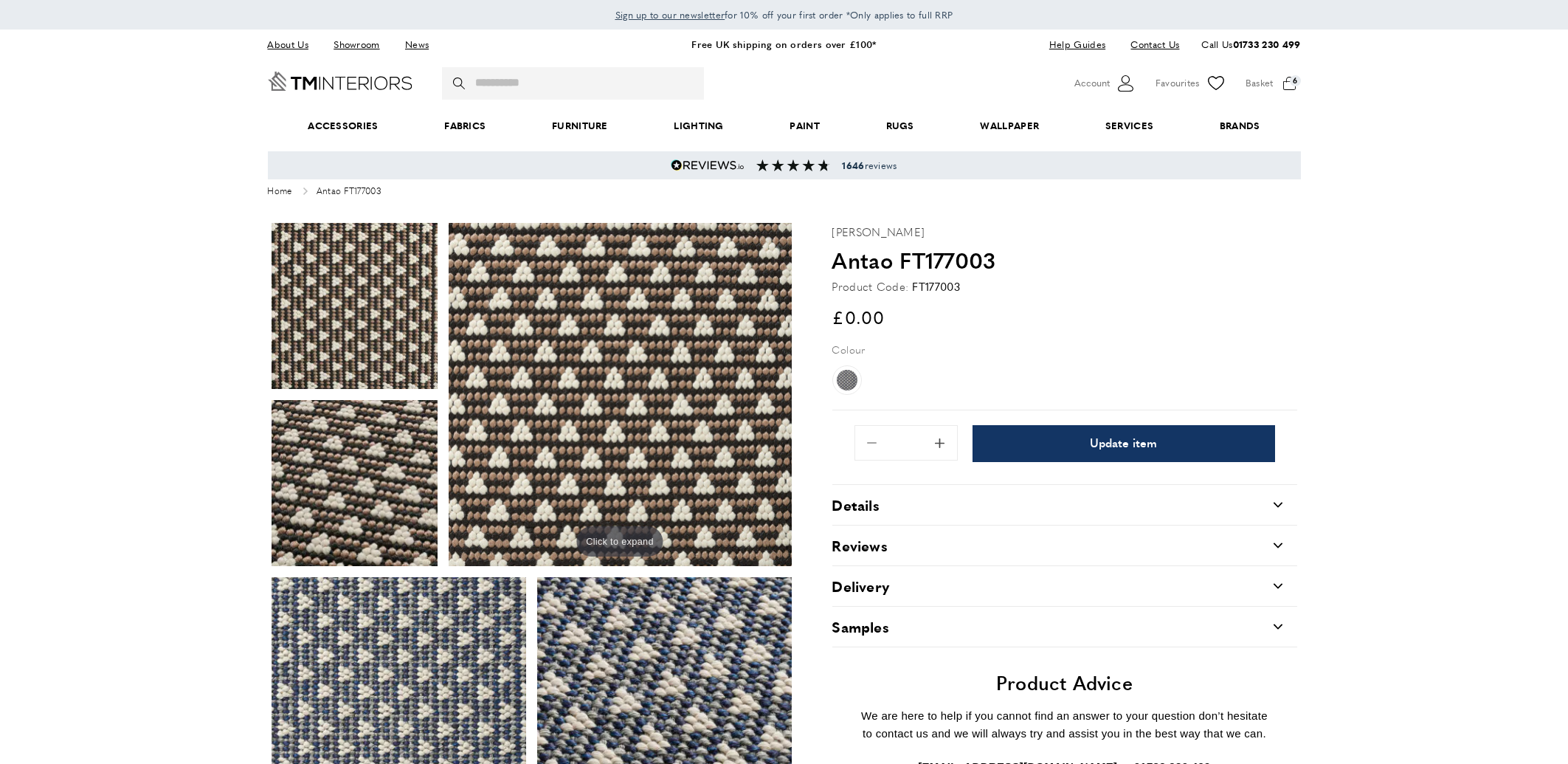 click on "Samples
carrat-down" at bounding box center (1065, 627) 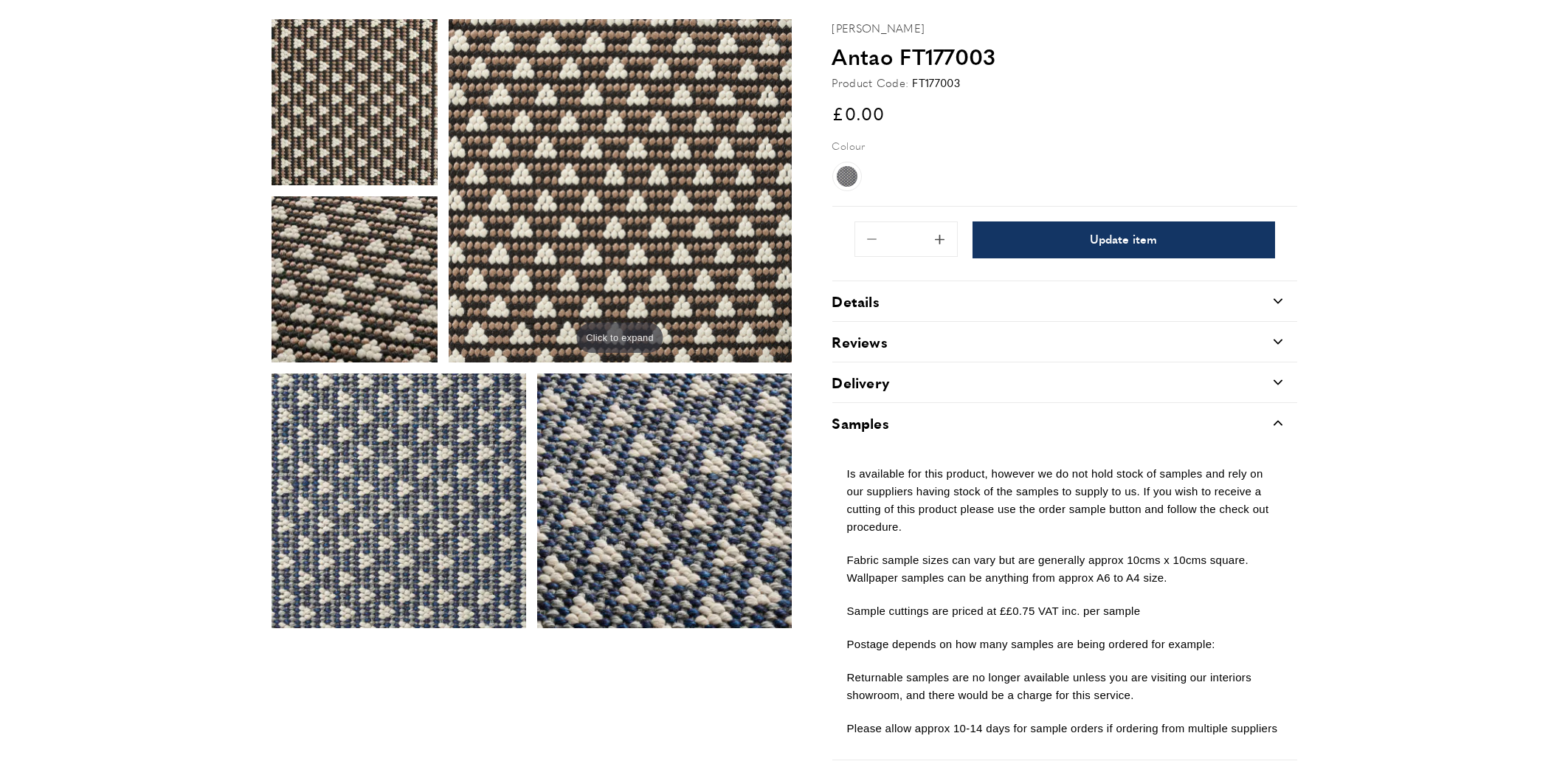 scroll, scrollTop: 237, scrollLeft: 0, axis: vertical 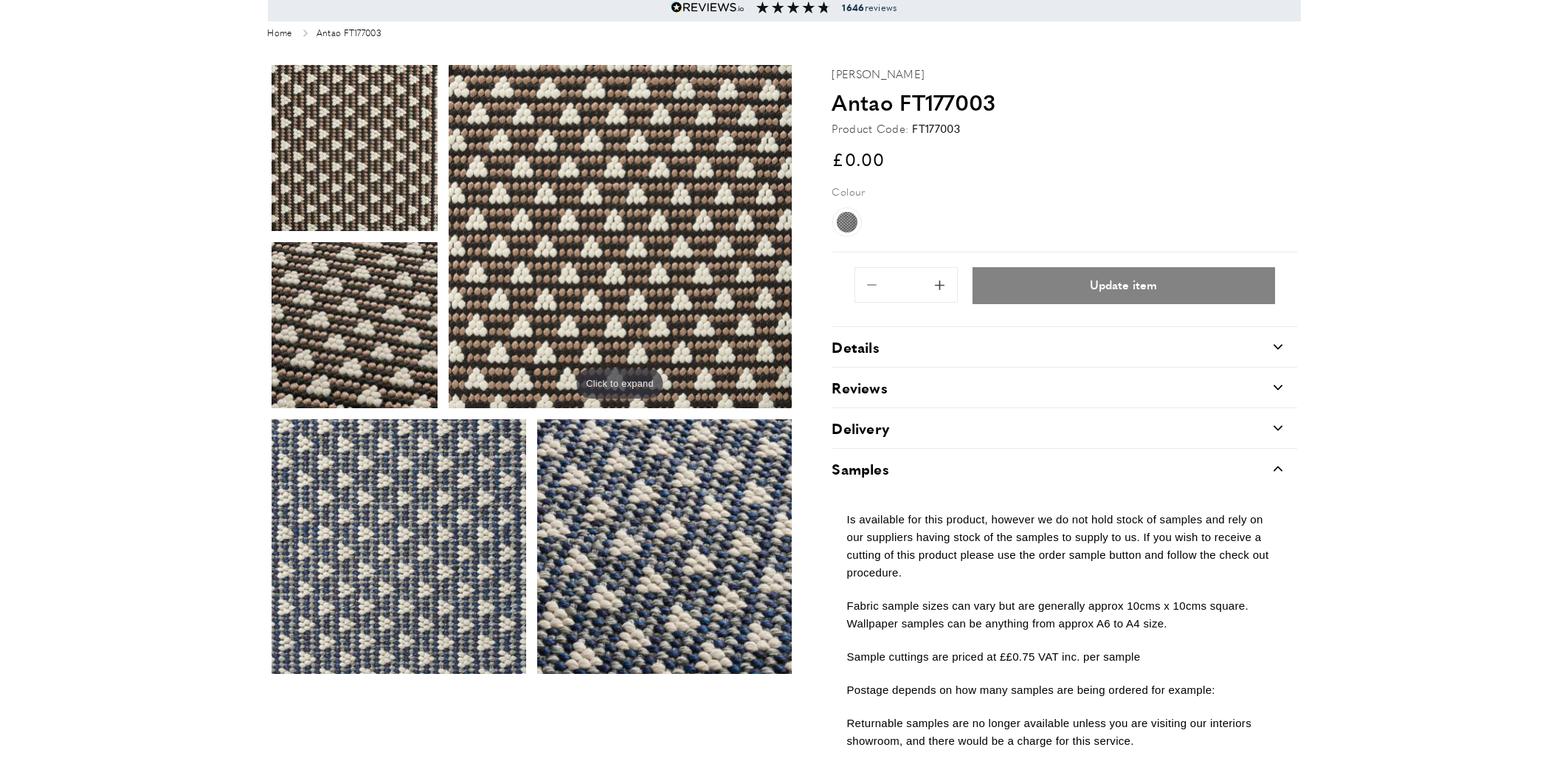 click on "Update item" at bounding box center [1123, 285] 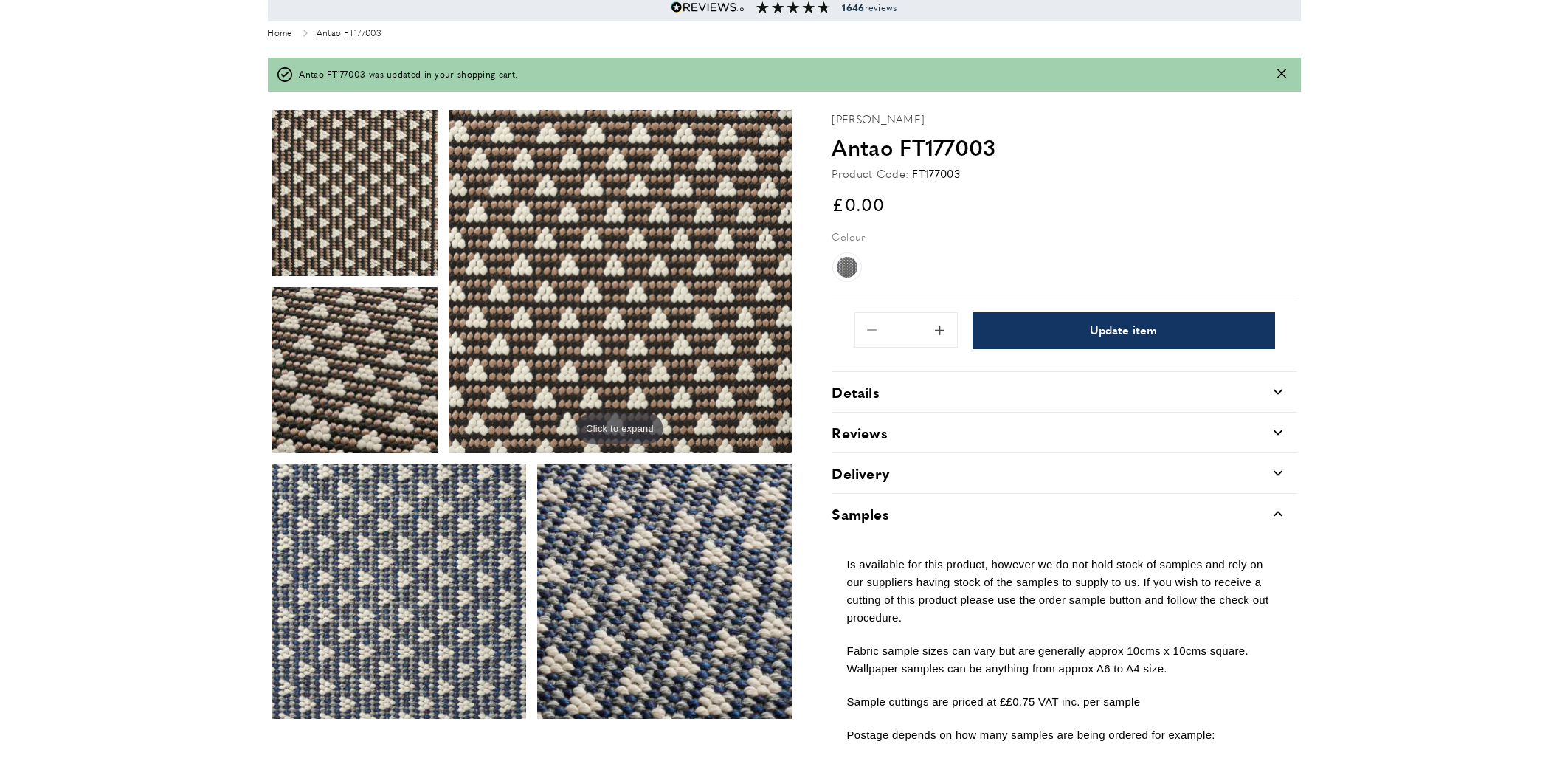 type on "*" 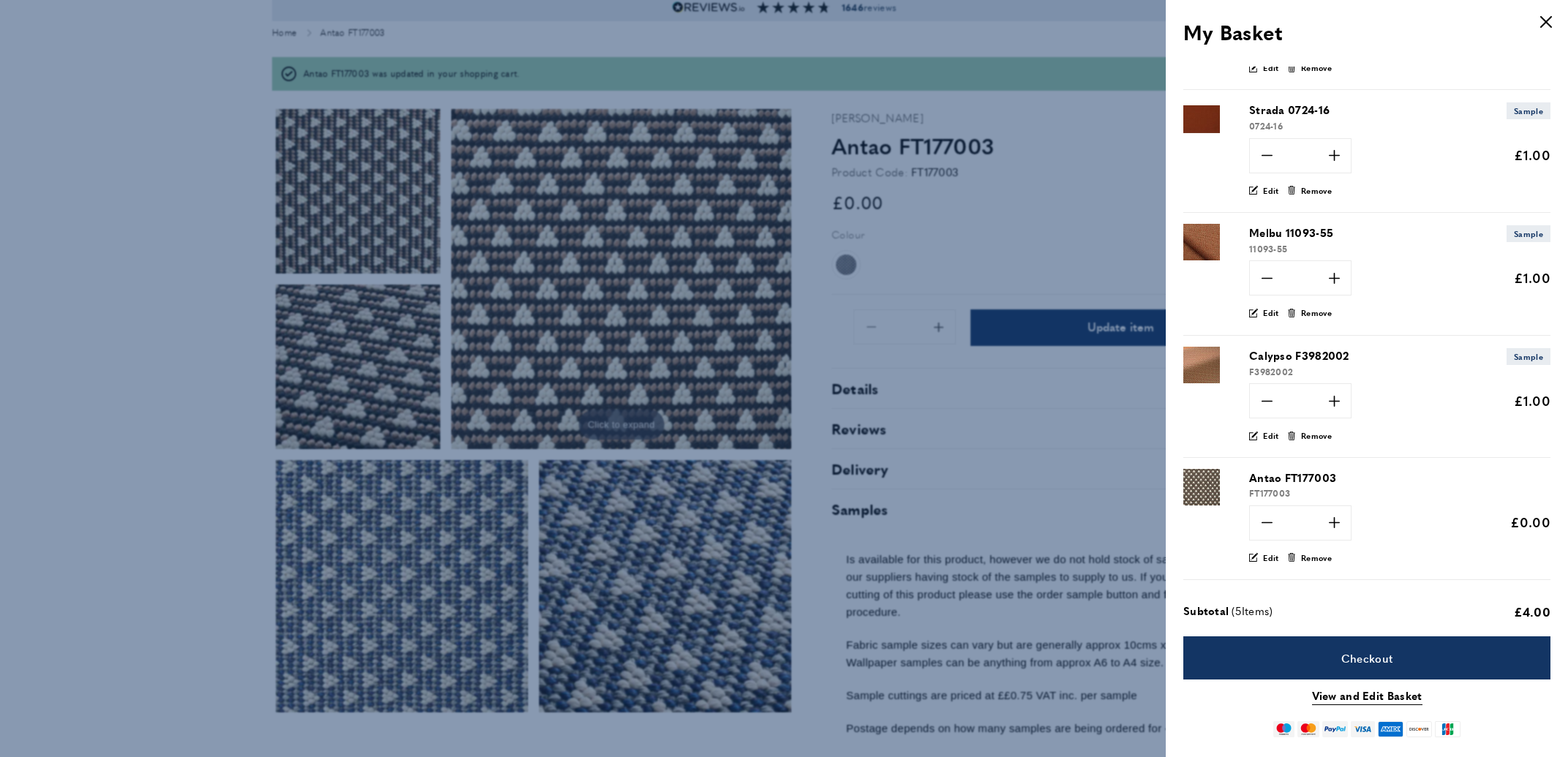 scroll, scrollTop: 104, scrollLeft: 0, axis: vertical 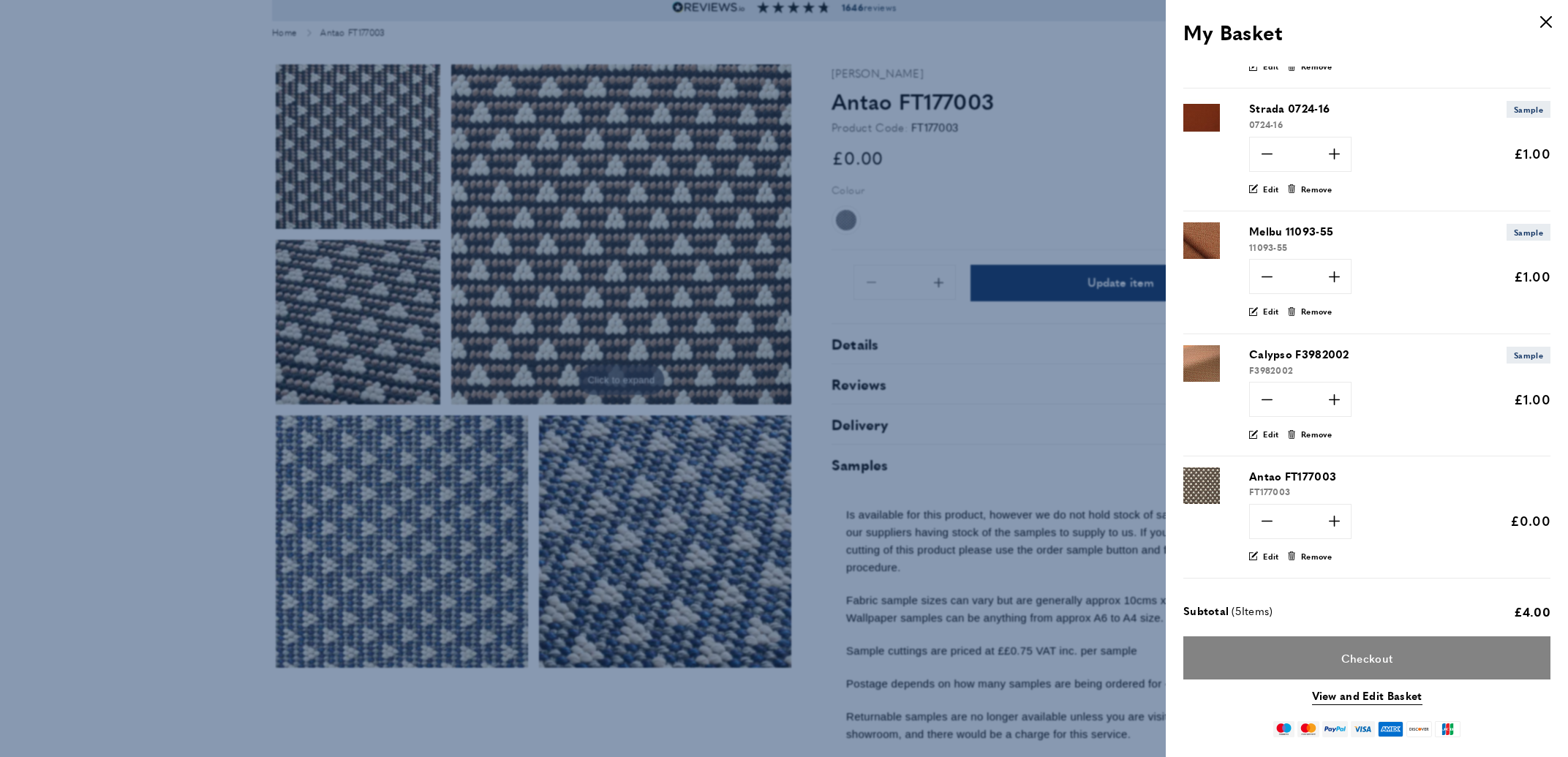click on "Checkout" at bounding box center [1367, 658] 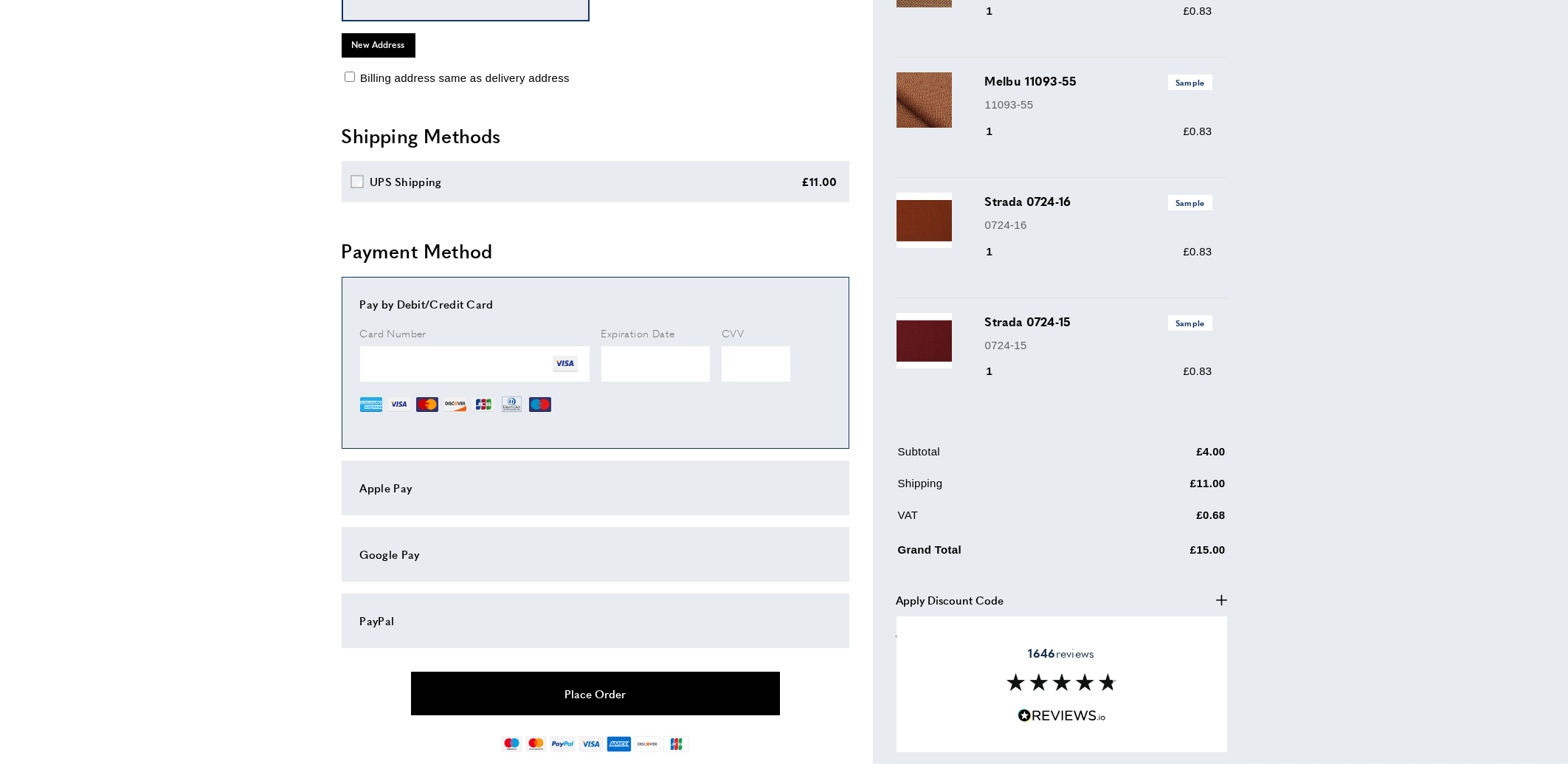 scroll, scrollTop: 316, scrollLeft: 0, axis: vertical 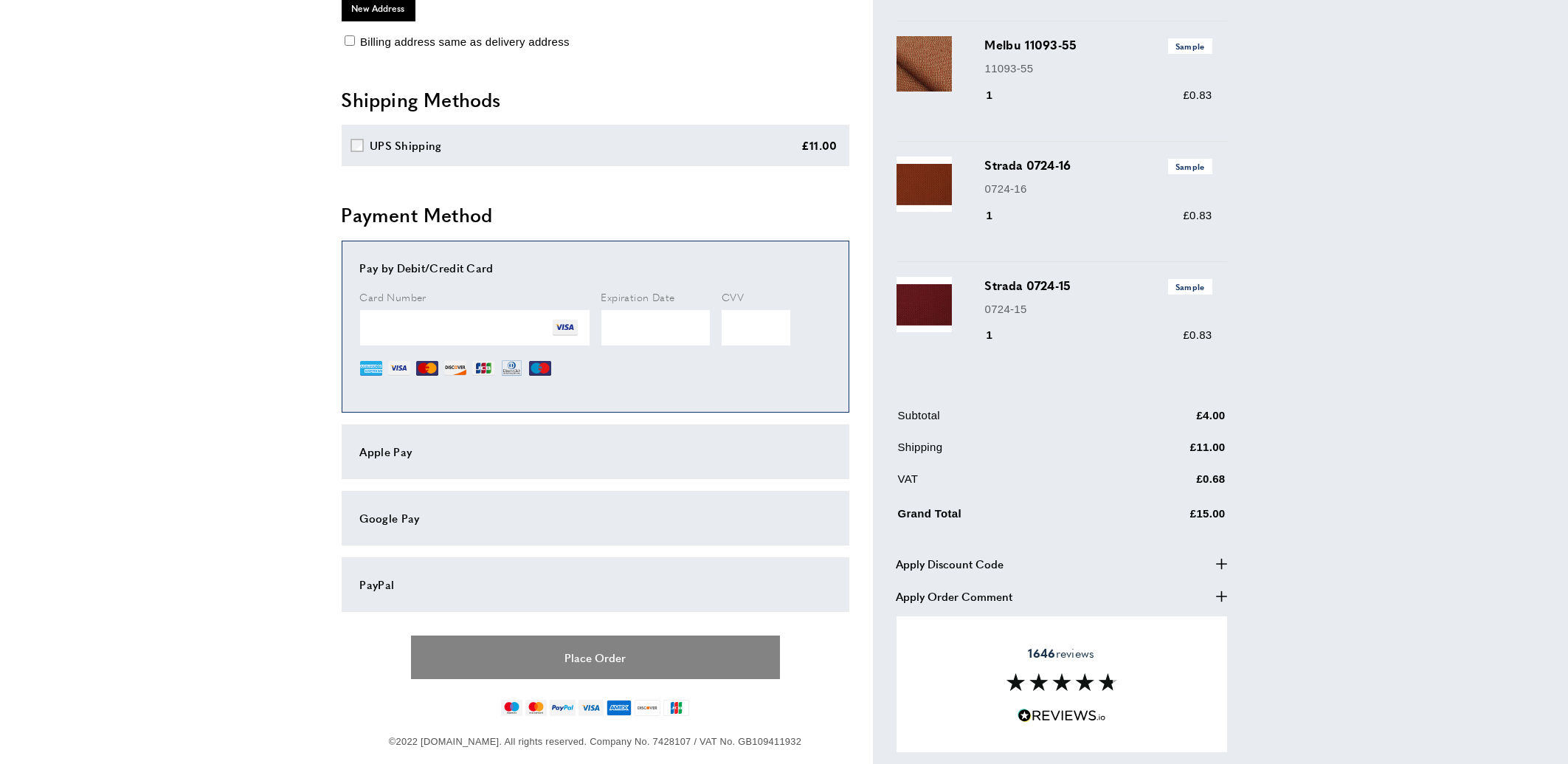 click on "Place Order" at bounding box center (595, 657) 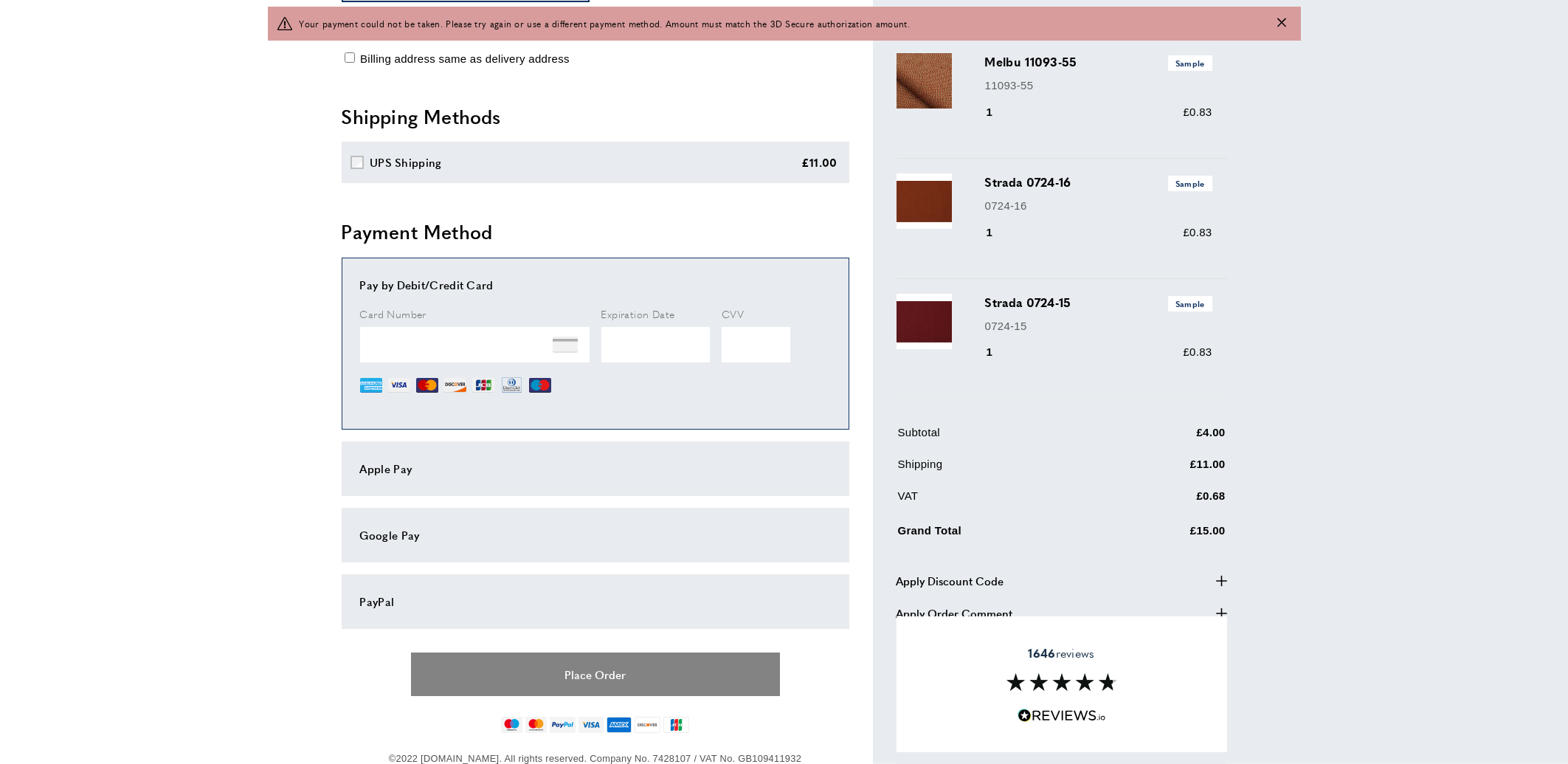 scroll, scrollTop: 382, scrollLeft: 0, axis: vertical 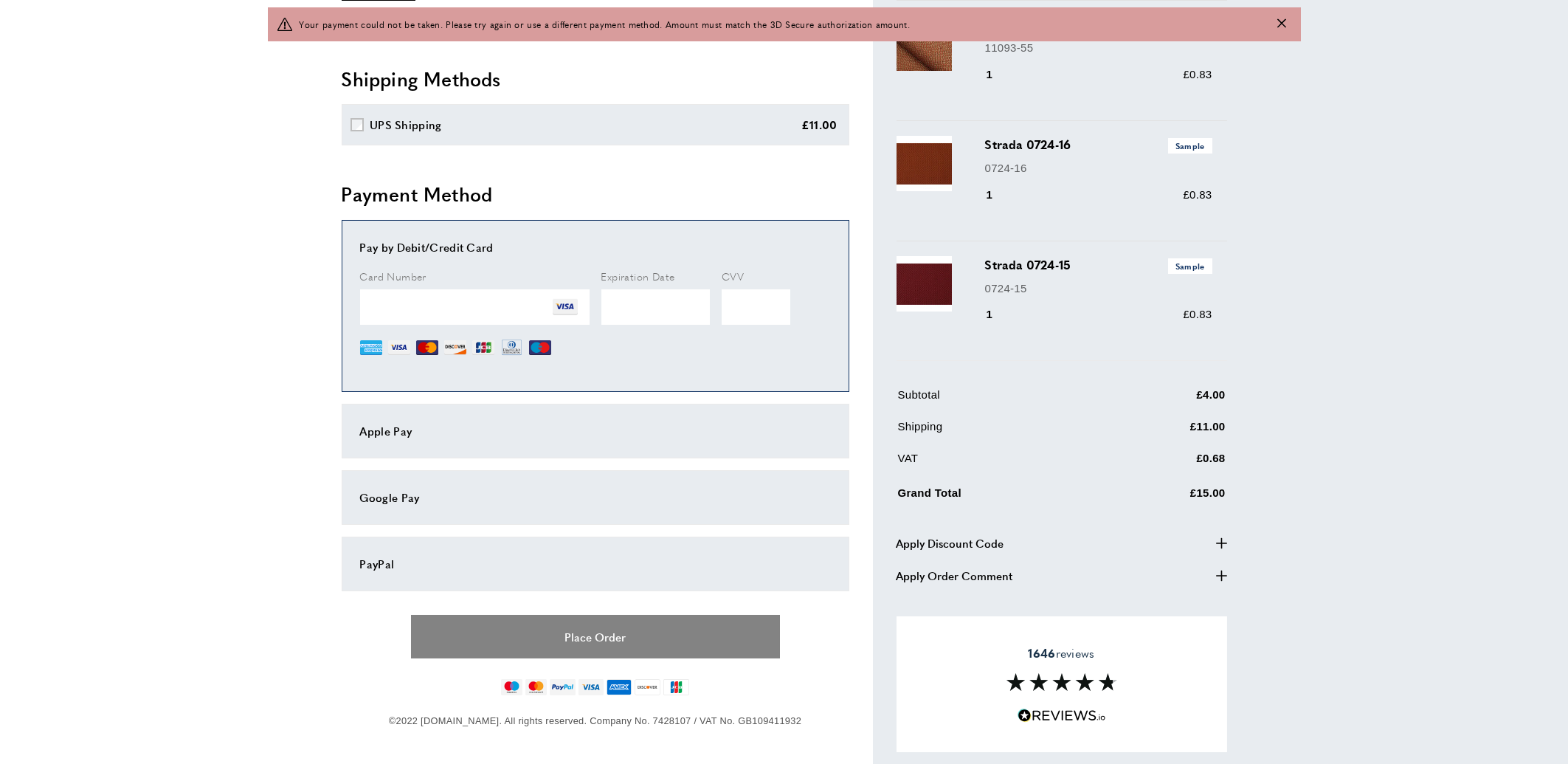 click on "Place Order" at bounding box center (595, 636) 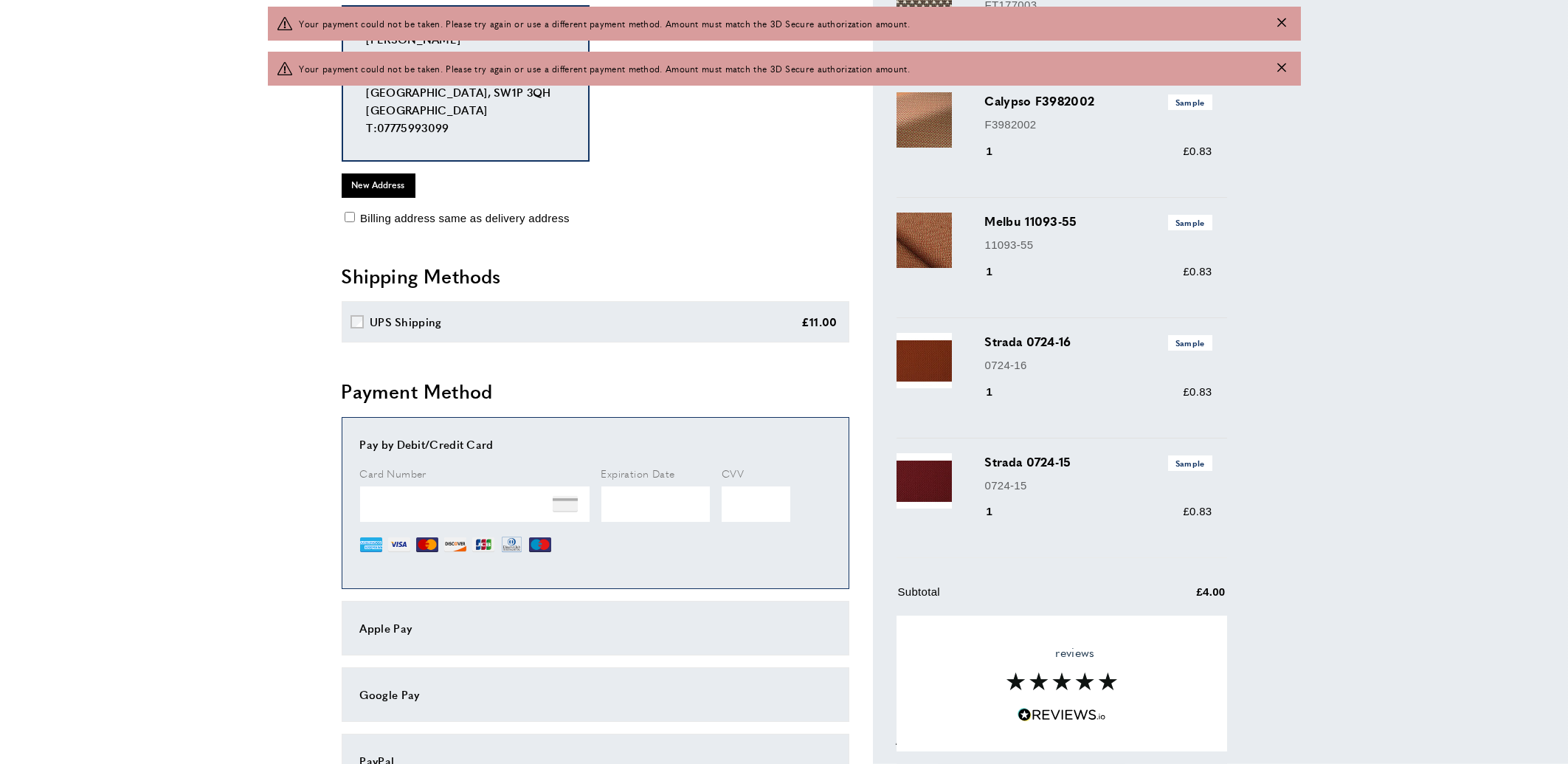scroll, scrollTop: 31, scrollLeft: 0, axis: vertical 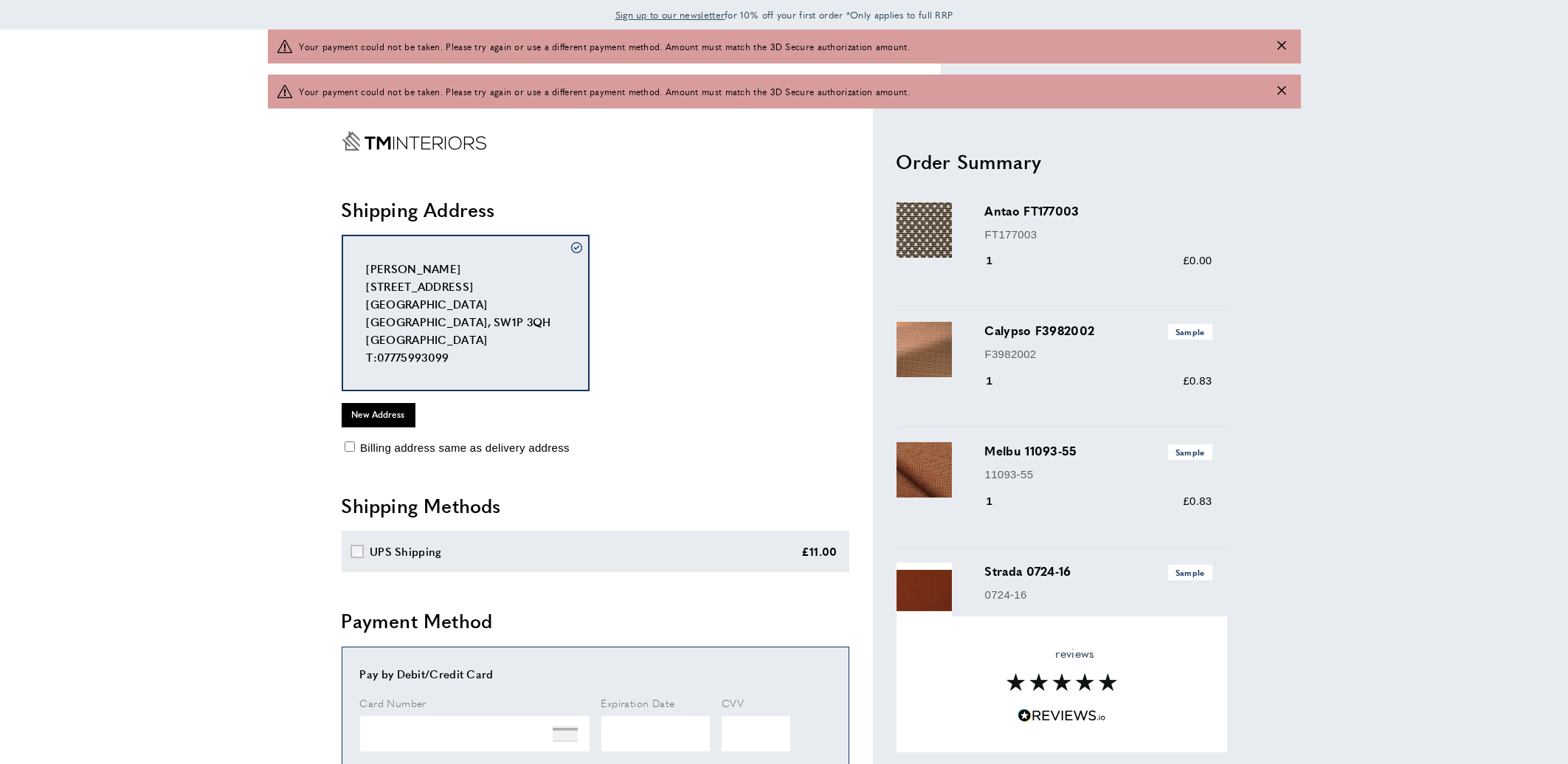 click on "warning
Your payment could not be taken. Please try again or use a different payment method. Amount must match the 3D Secure authorization amount." at bounding box center (784, 92) 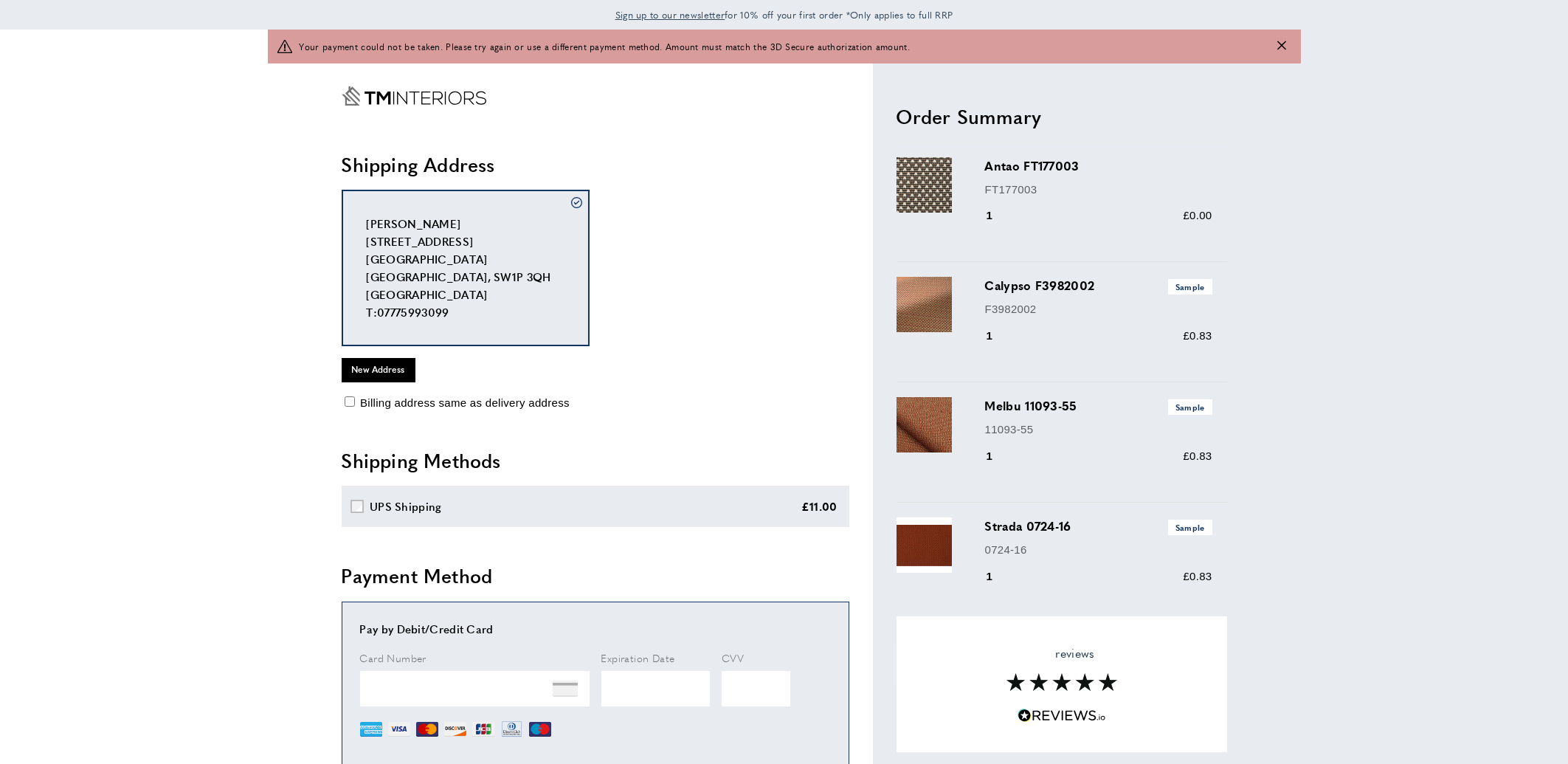 click at bounding box center [1282, 47] 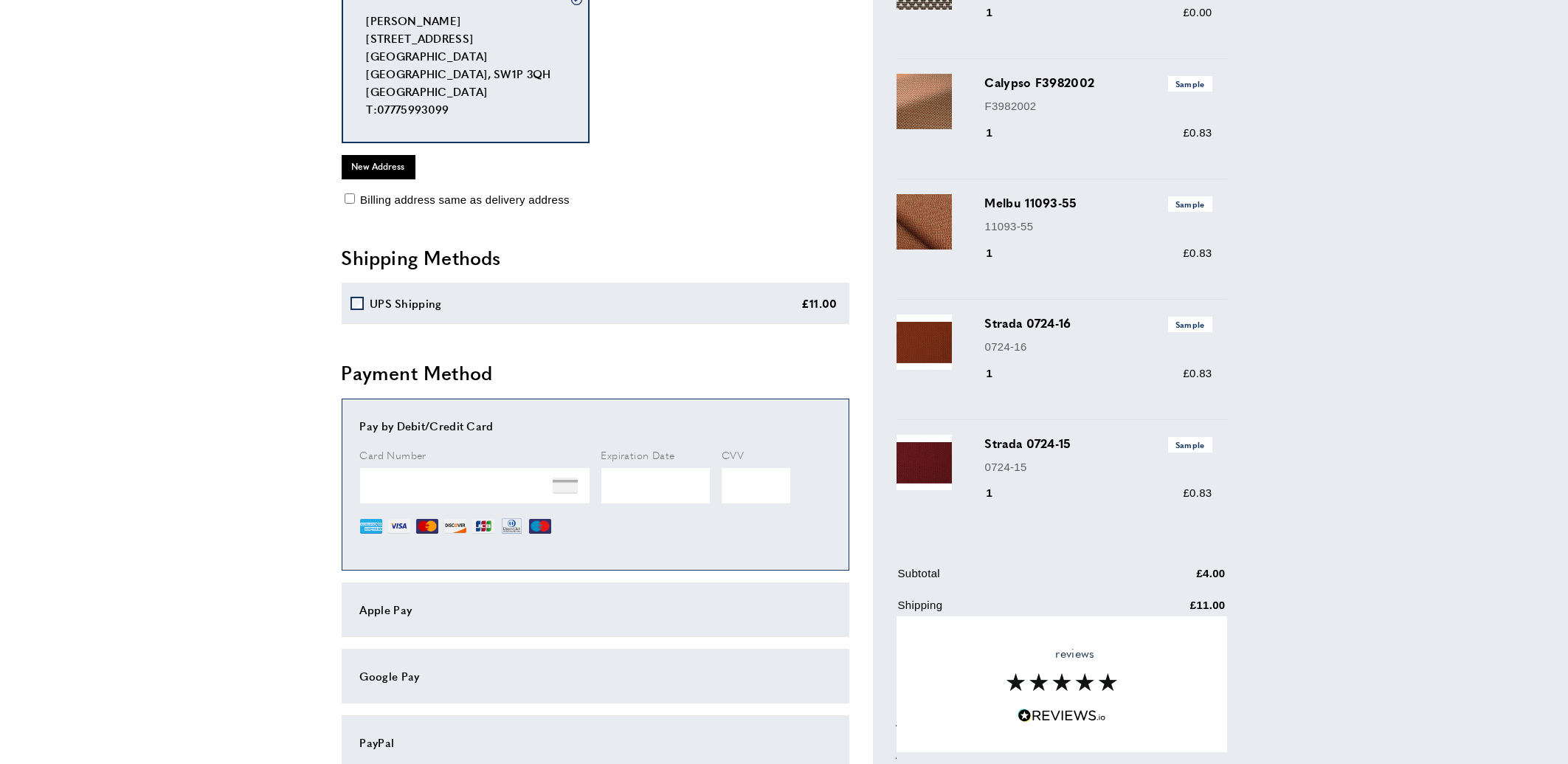 scroll, scrollTop: 0, scrollLeft: 0, axis: both 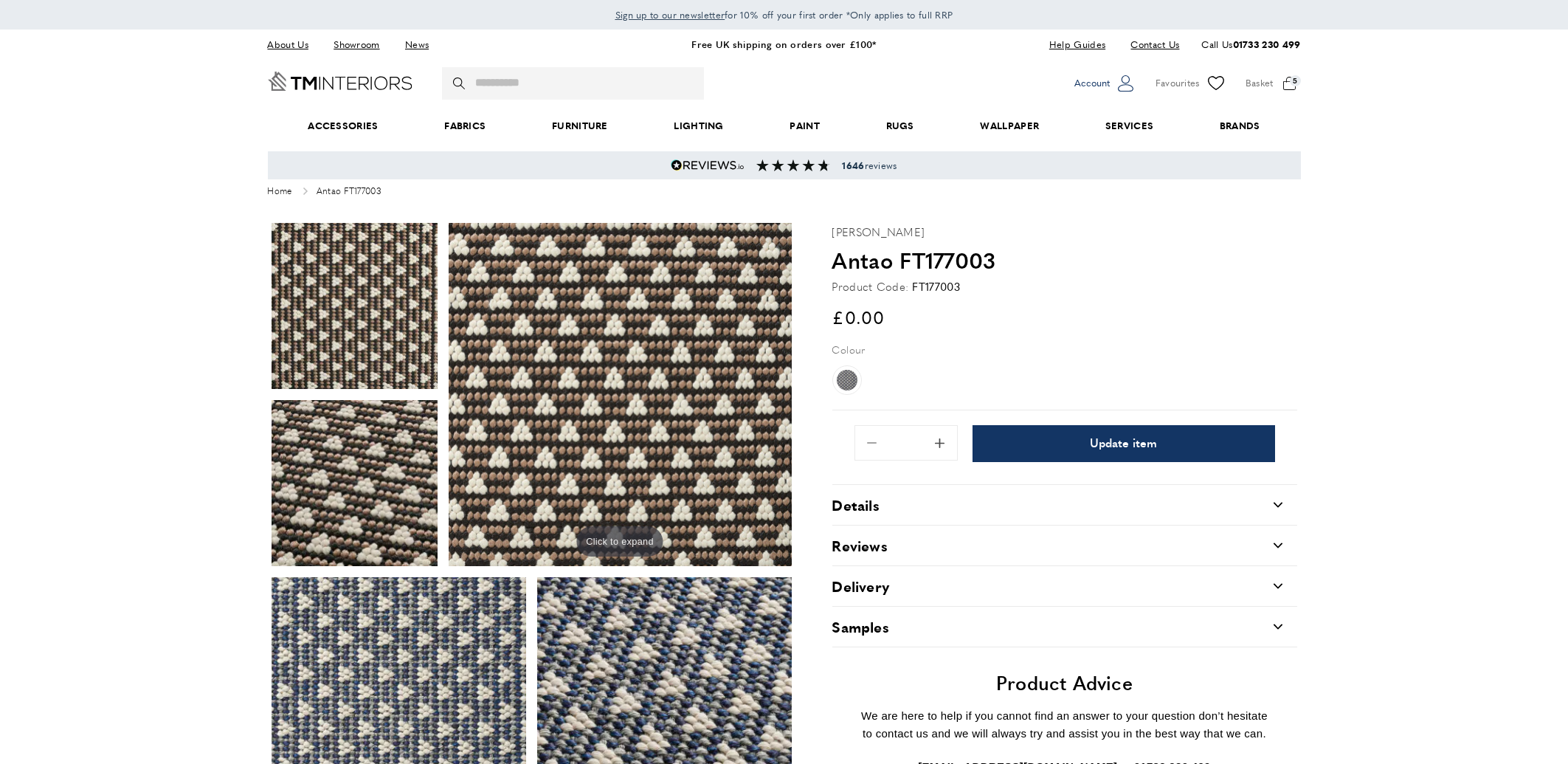 click on "account" at bounding box center (1126, 83) 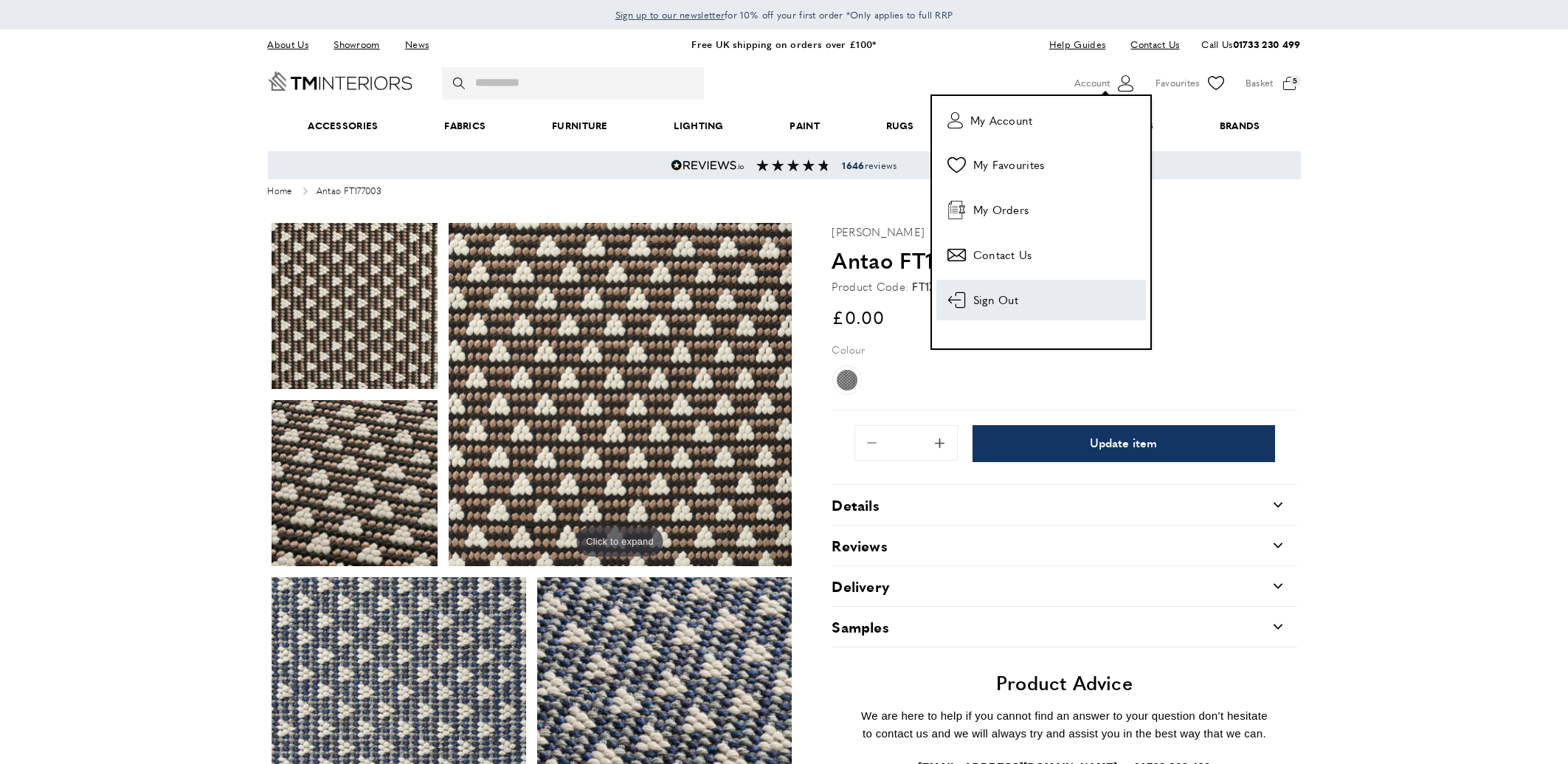 click on "Sign Out" at bounding box center [995, 300] 